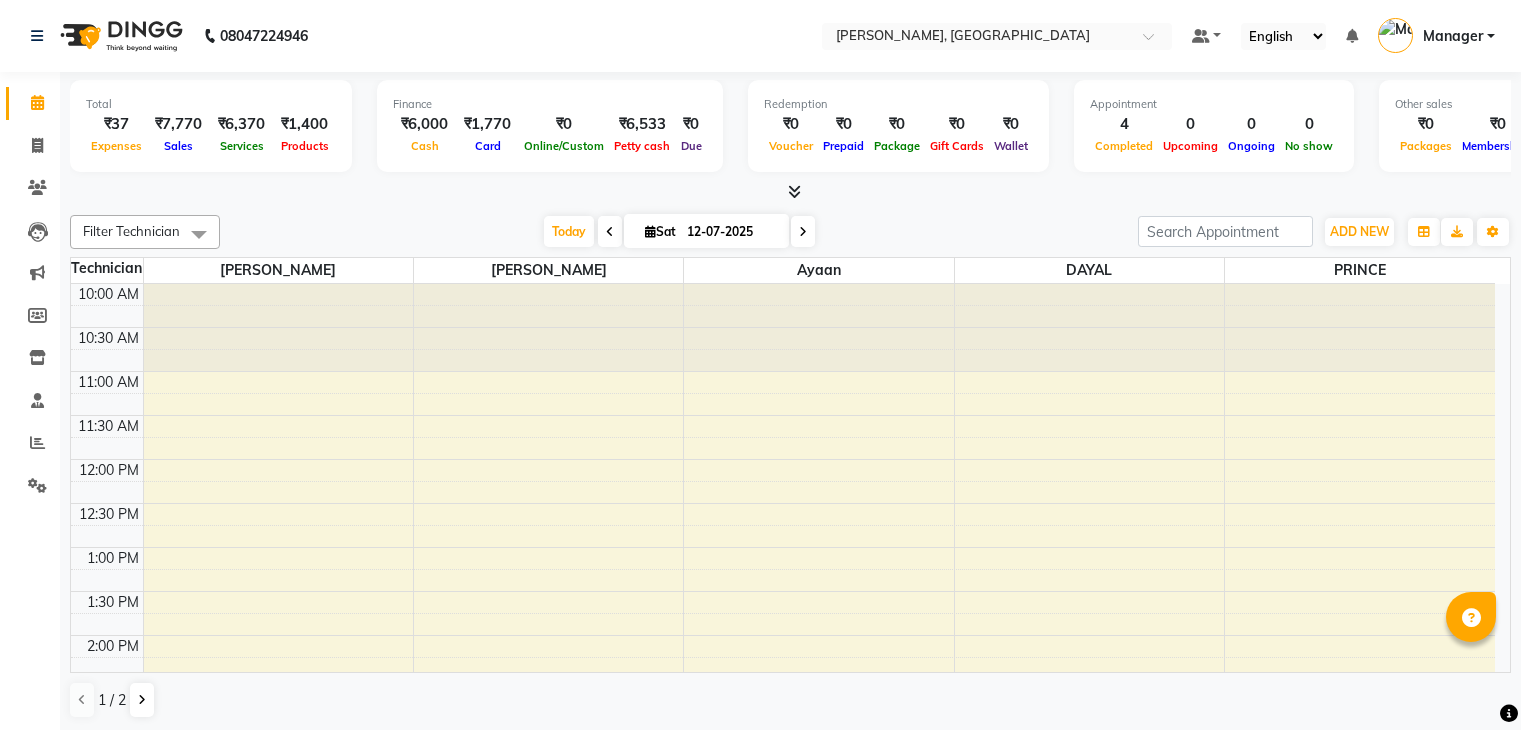 scroll, scrollTop: 0, scrollLeft: 0, axis: both 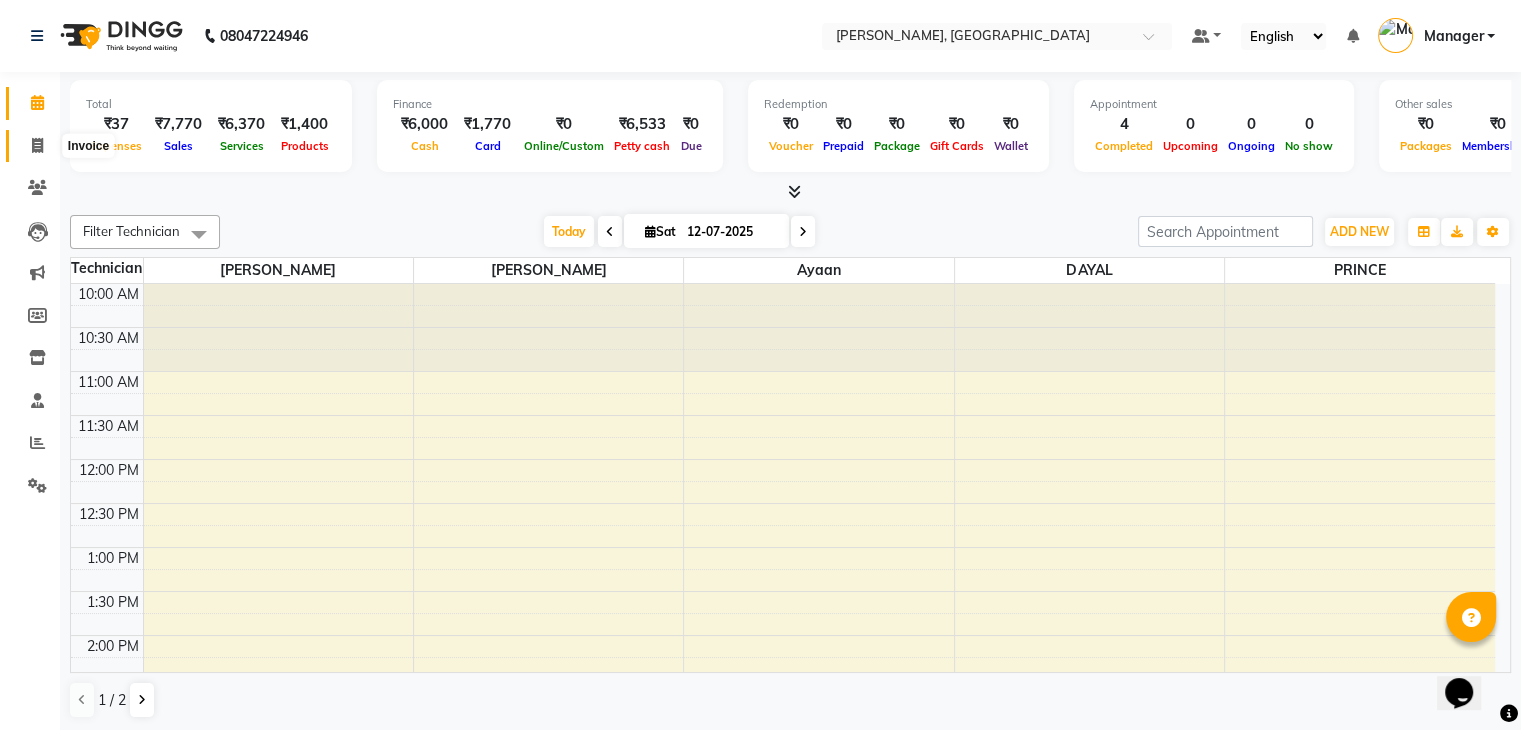 click 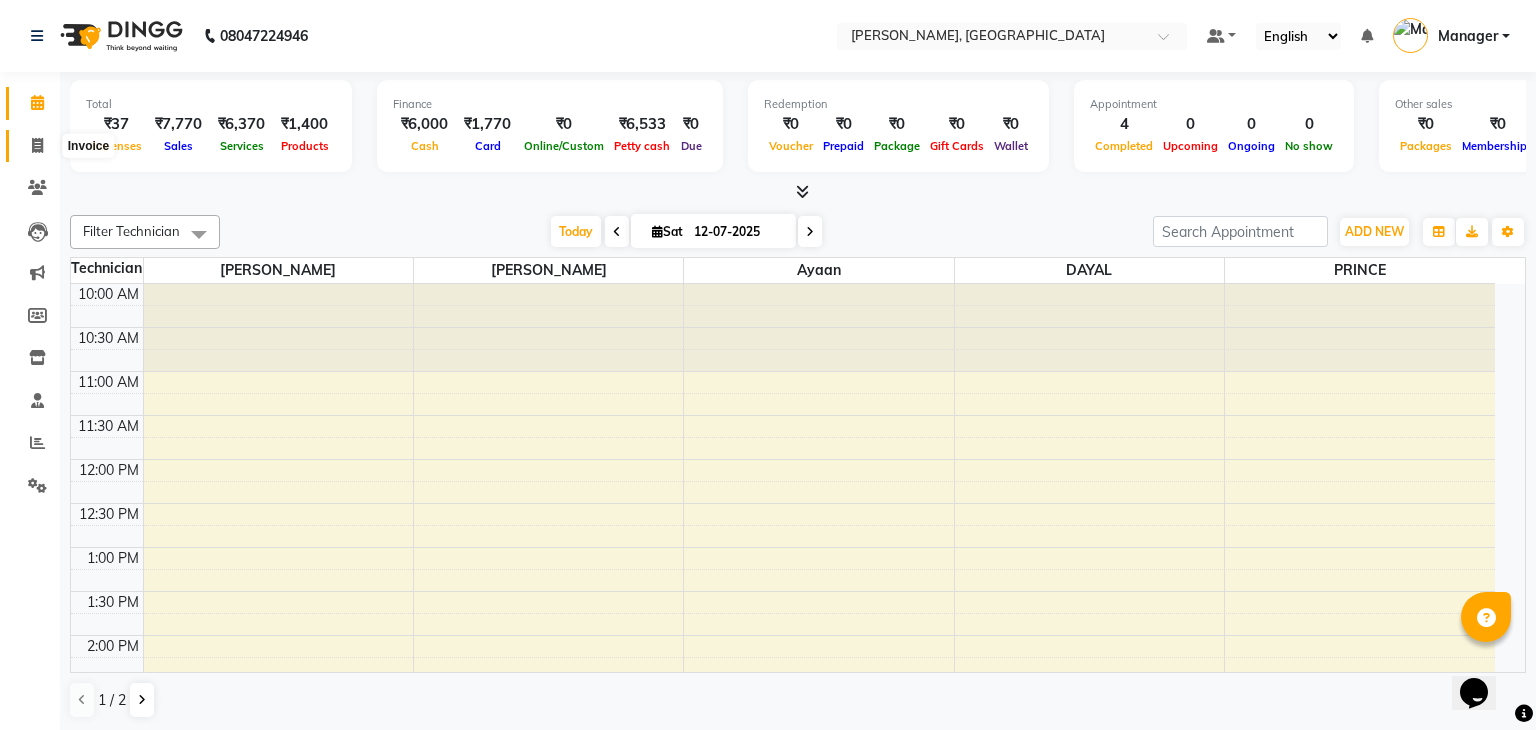 select on "service" 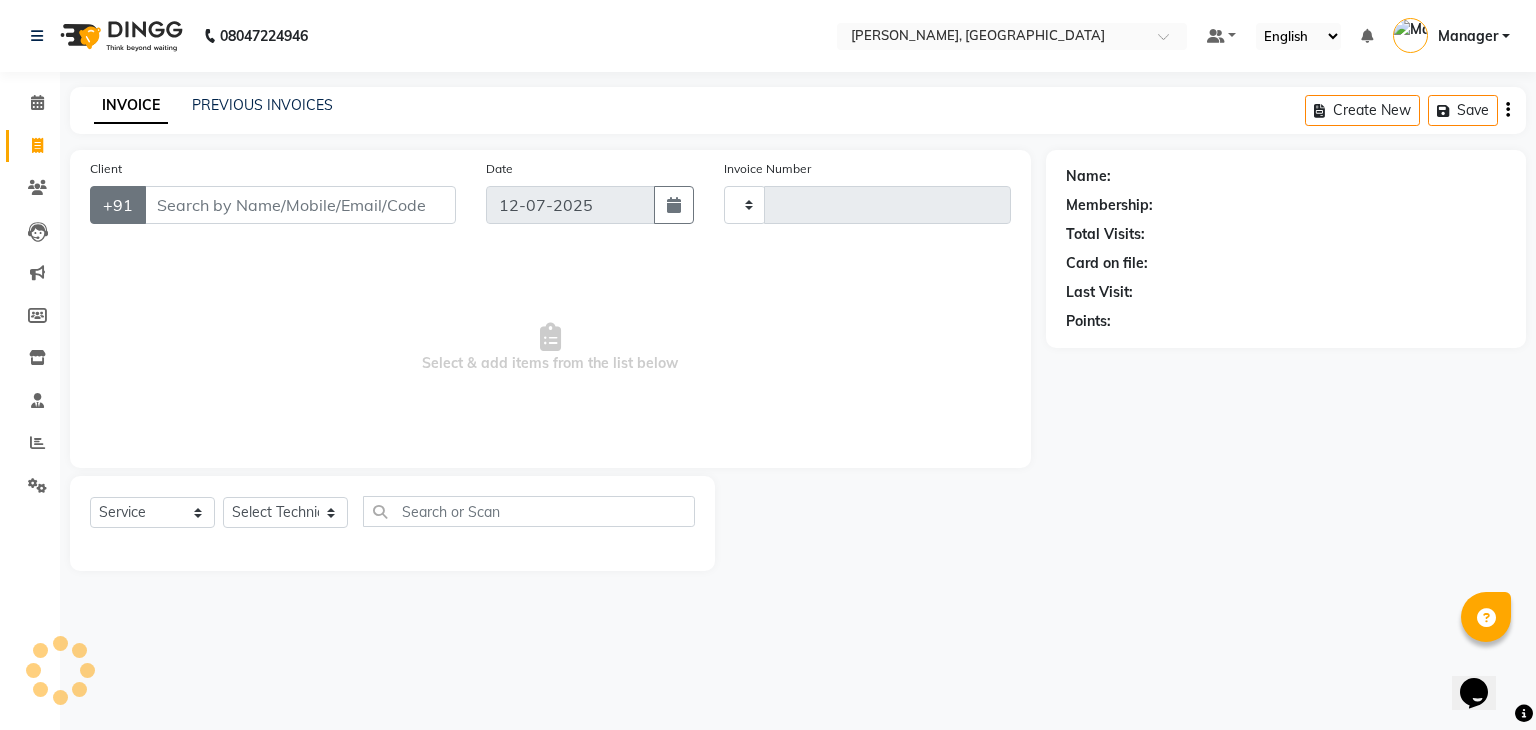 type on "0619" 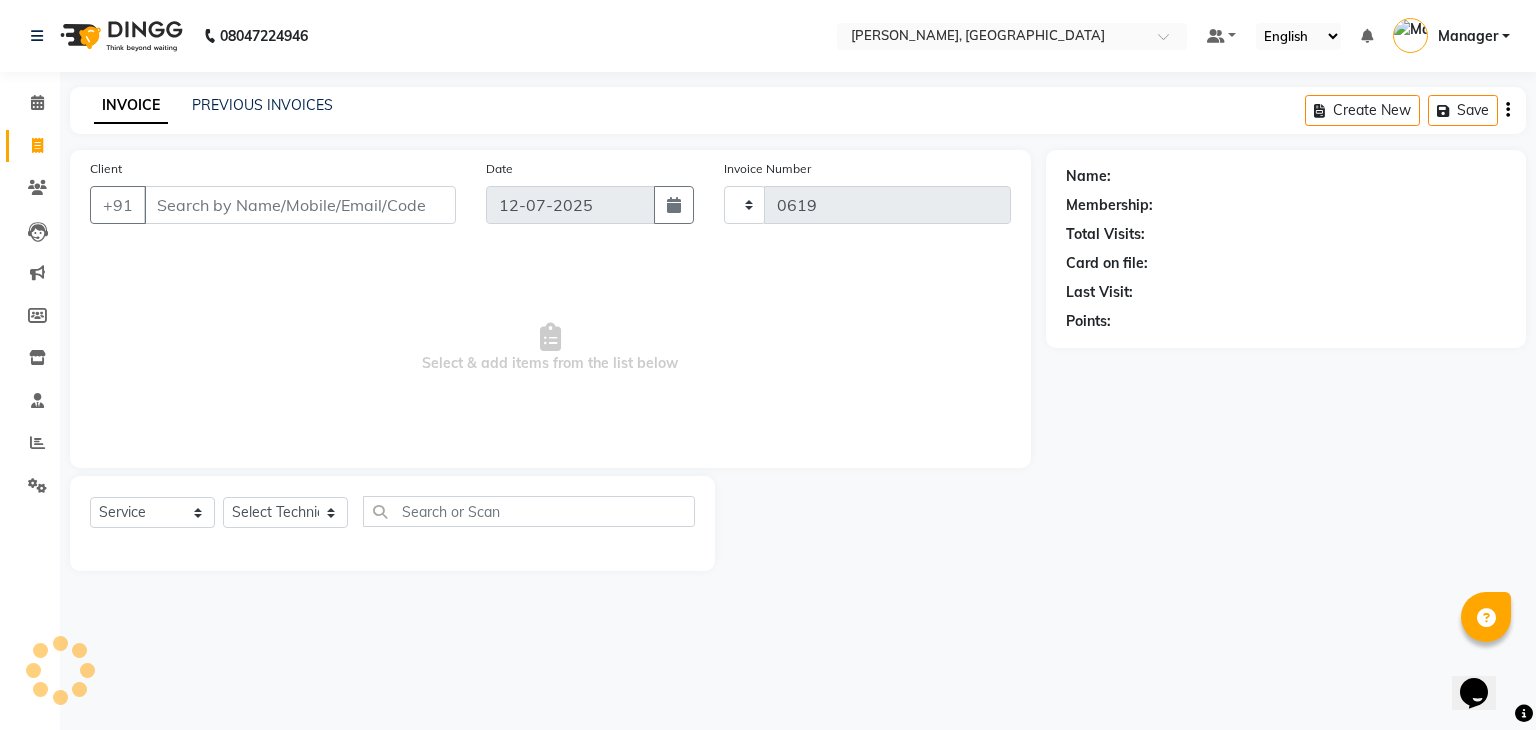 select on "4495" 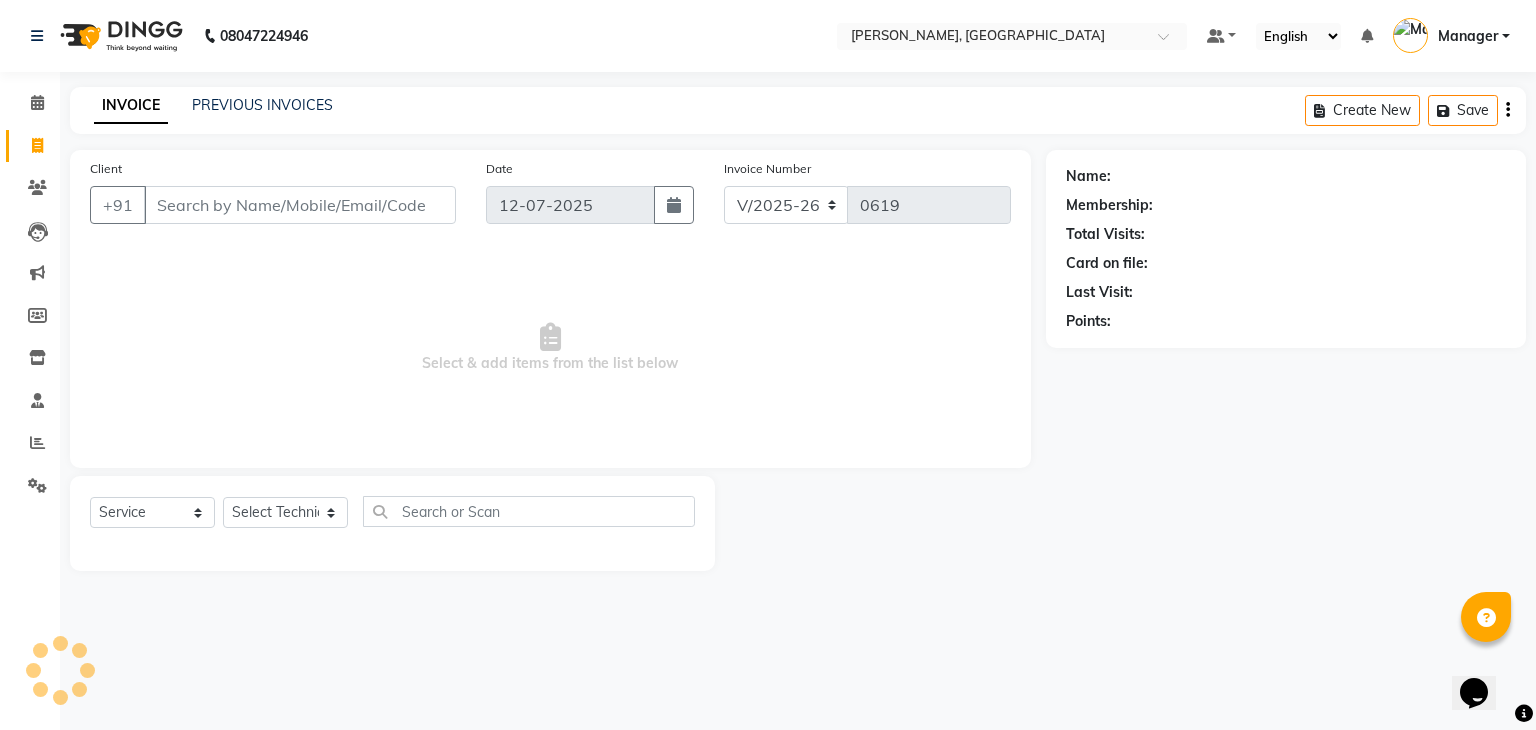 click on "Client" at bounding box center (300, 205) 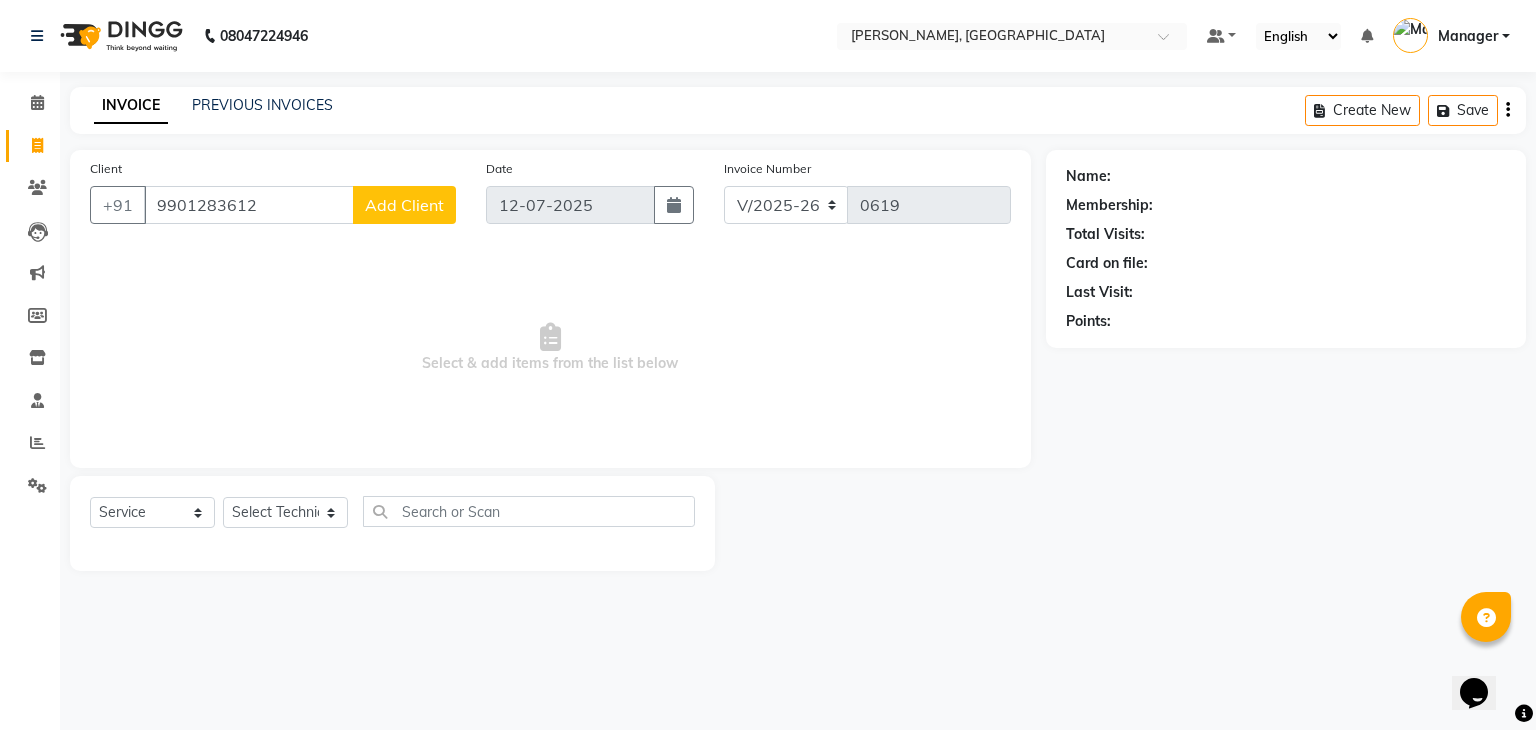 type on "9901283612" 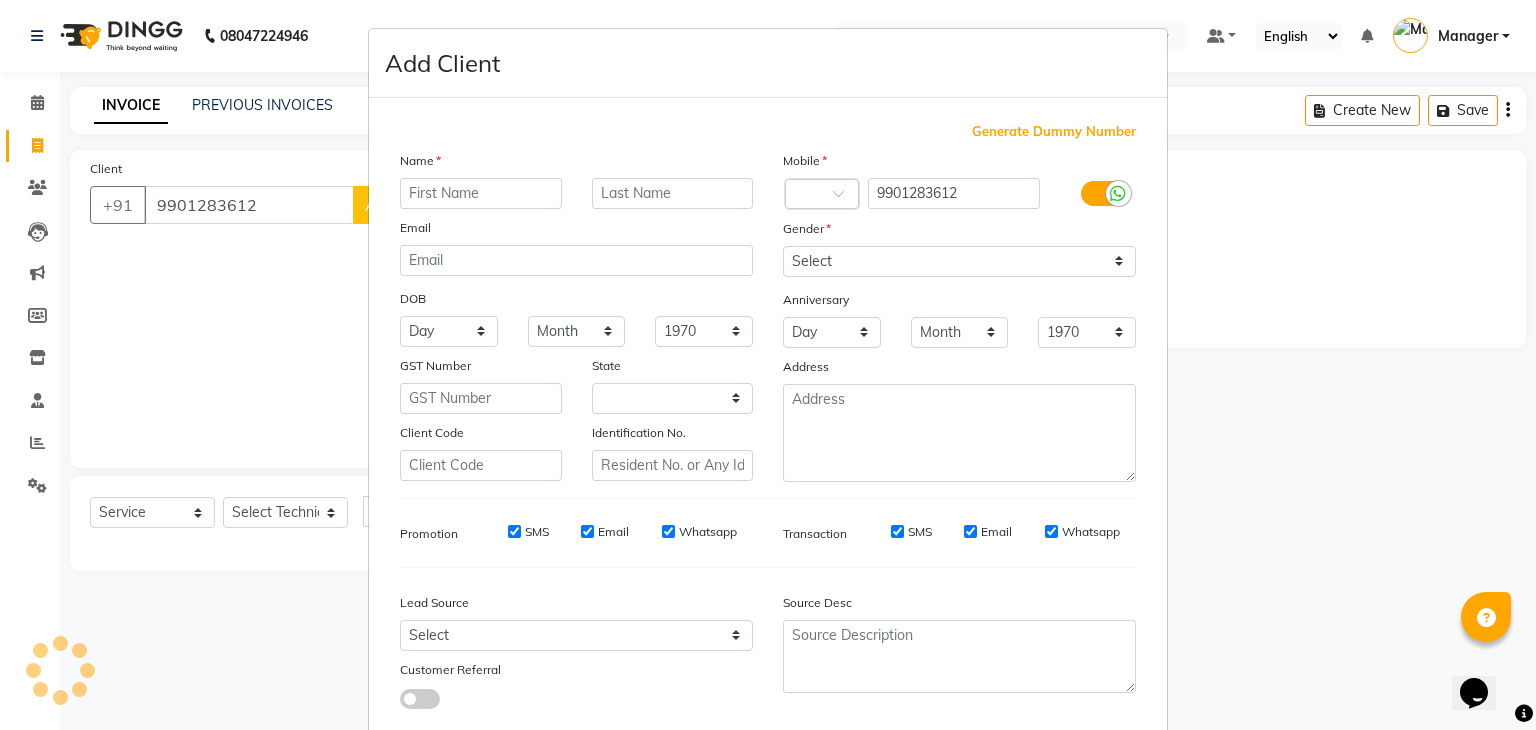 select on "21" 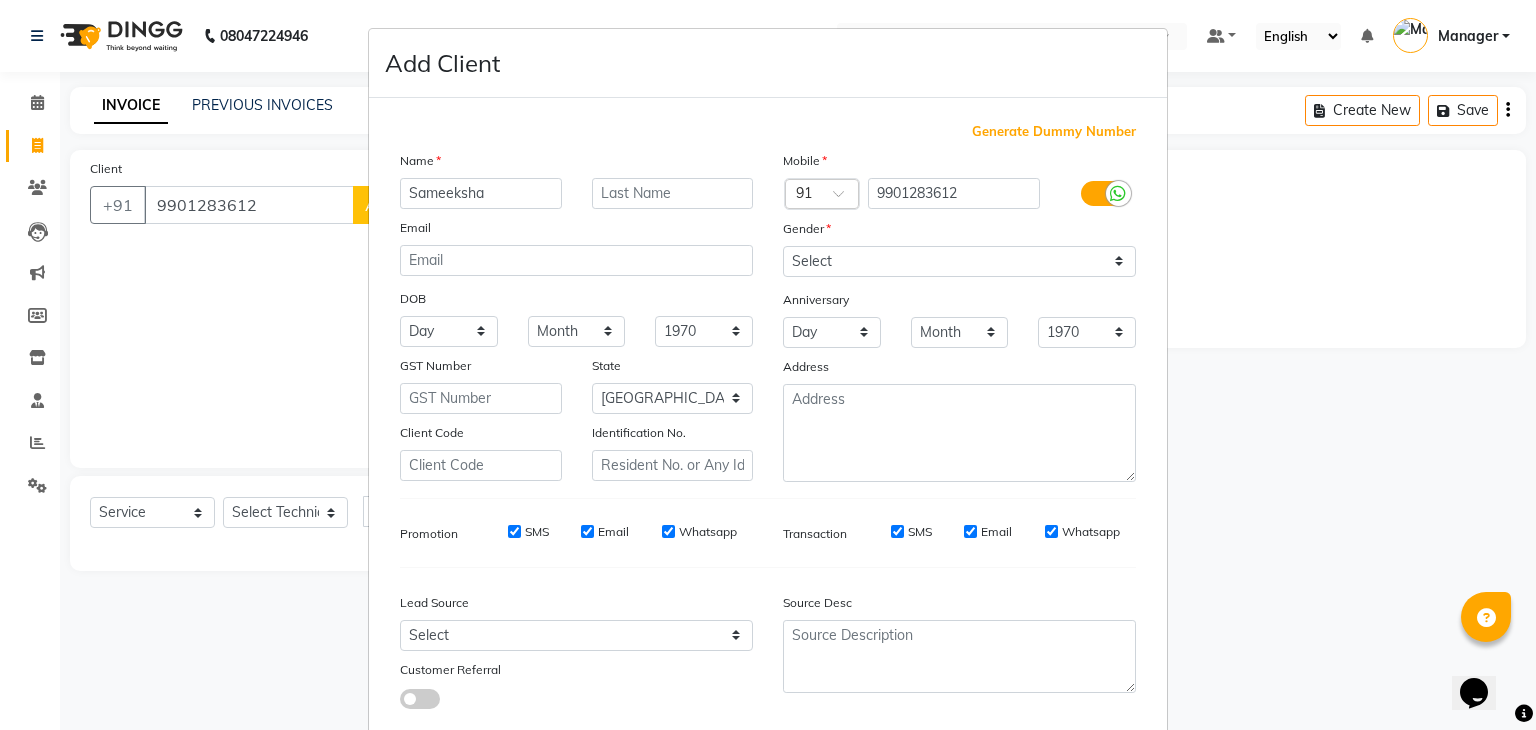 type on "Sameeksha" 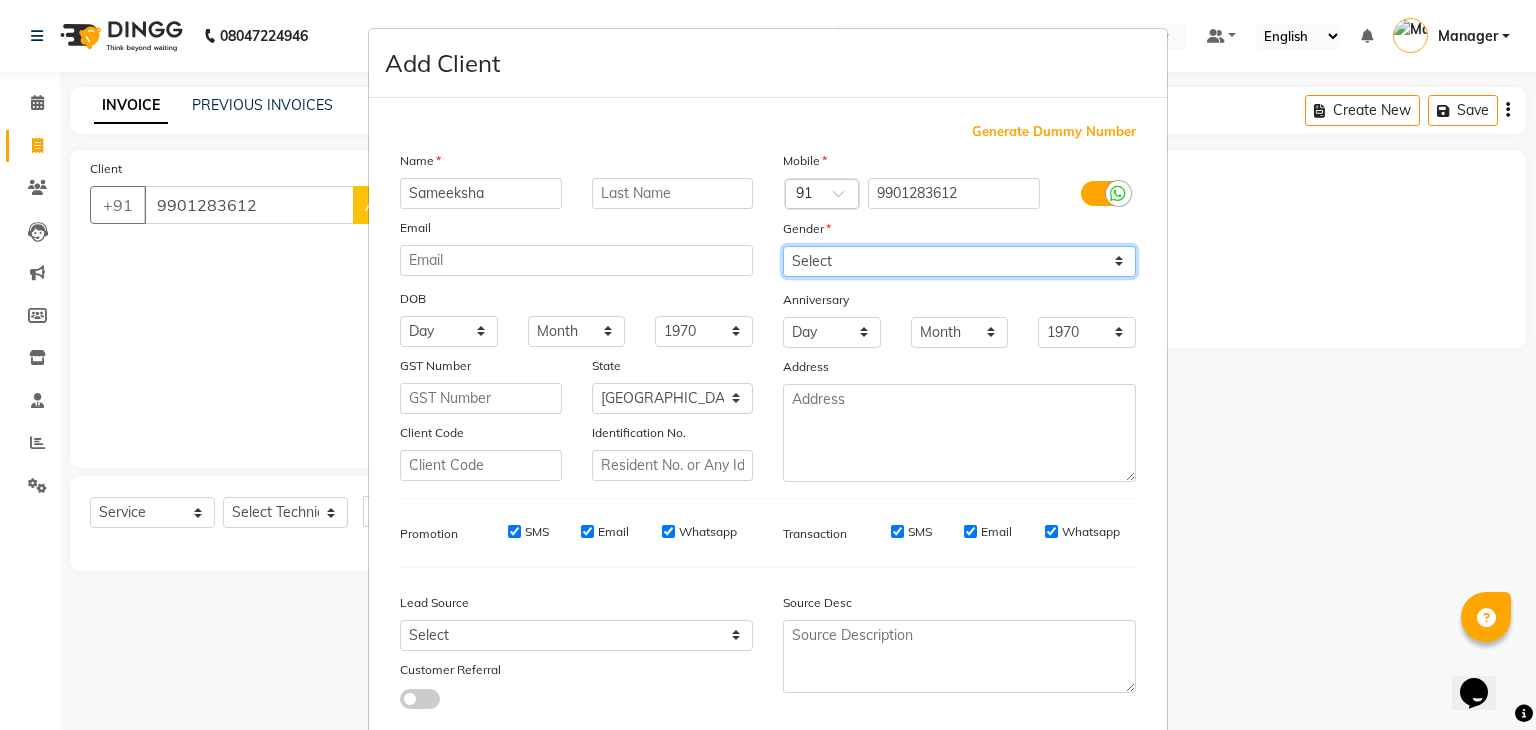 click on "Select [DEMOGRAPHIC_DATA] [DEMOGRAPHIC_DATA] Other Prefer Not To Say" at bounding box center [959, 261] 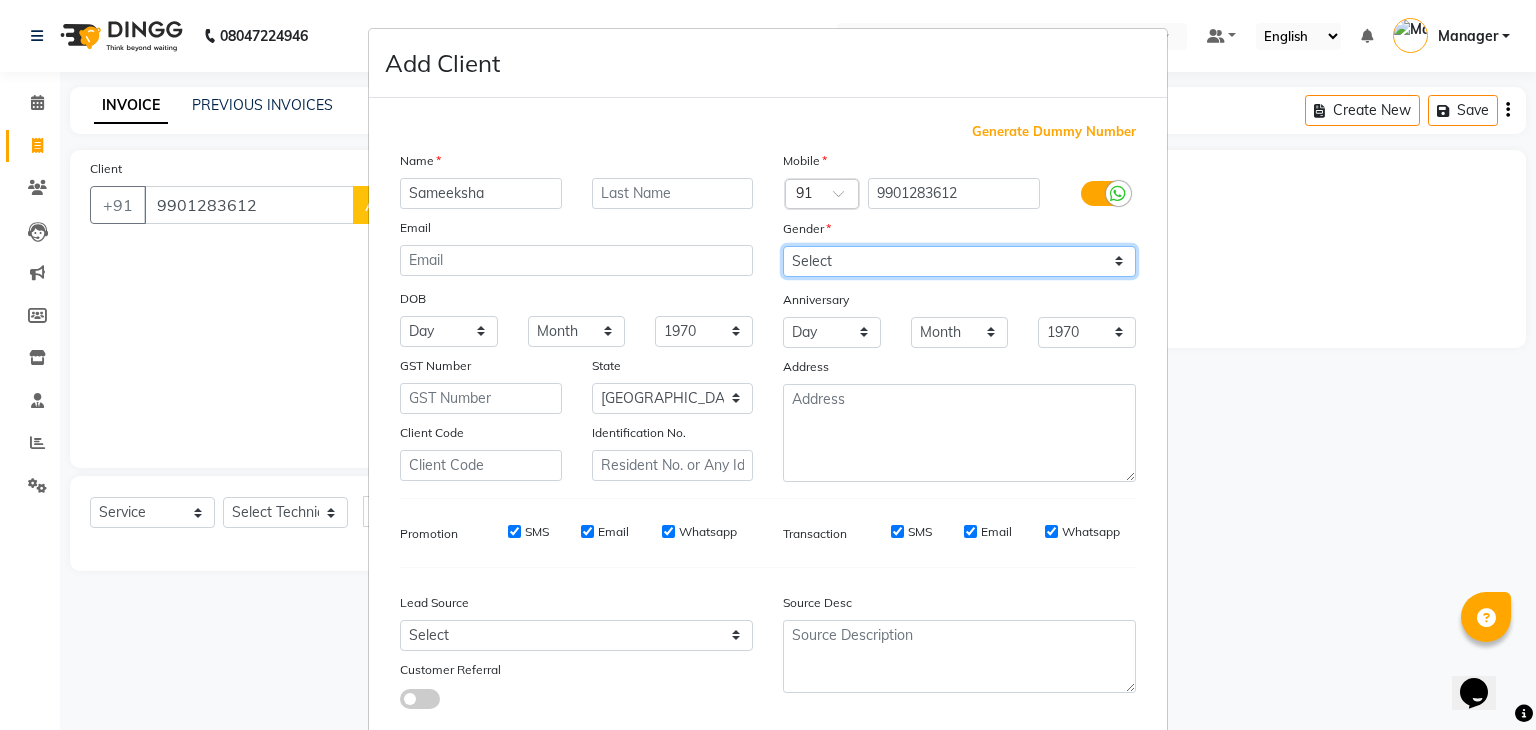 select on "[DEMOGRAPHIC_DATA]" 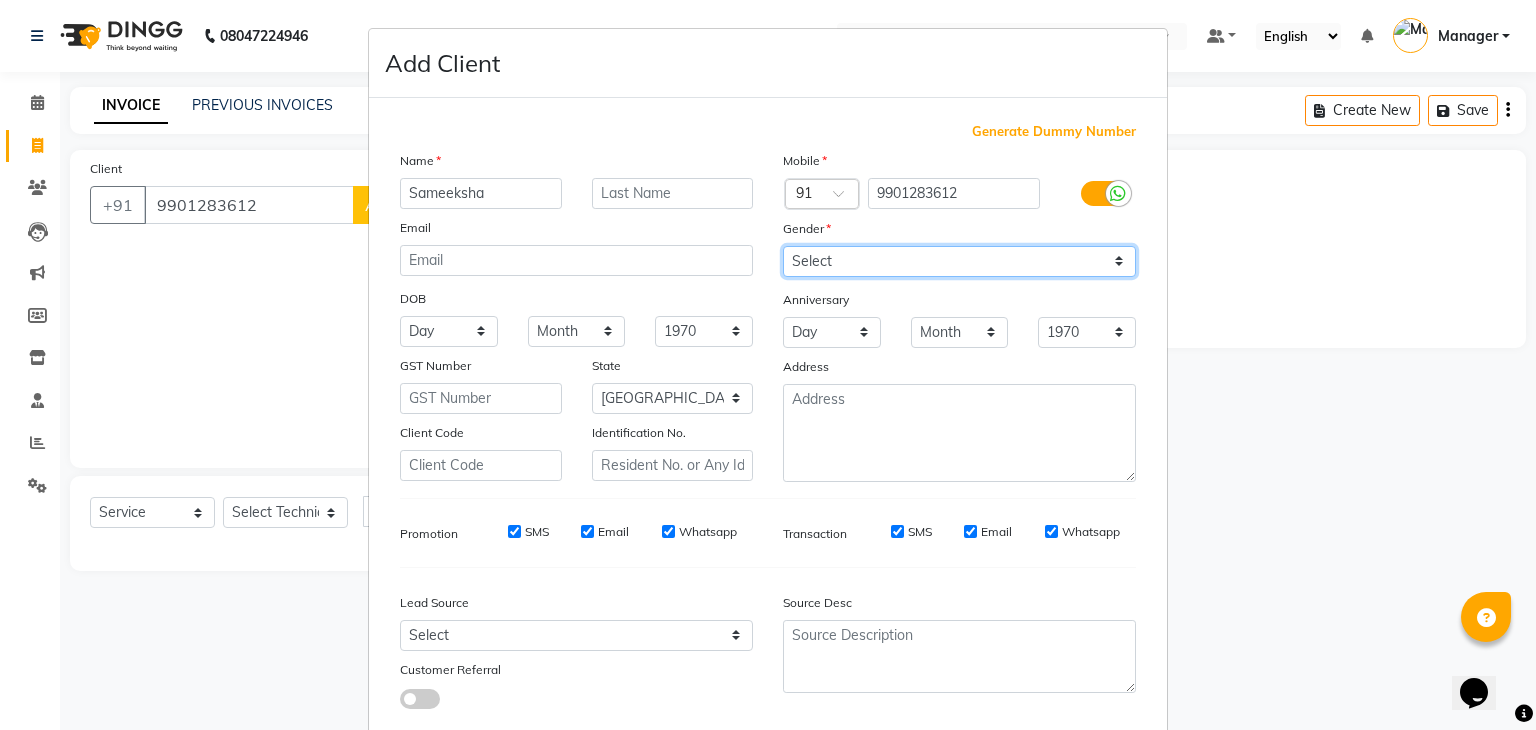 click on "Select [DEMOGRAPHIC_DATA] [DEMOGRAPHIC_DATA] Other Prefer Not To Say" at bounding box center (959, 261) 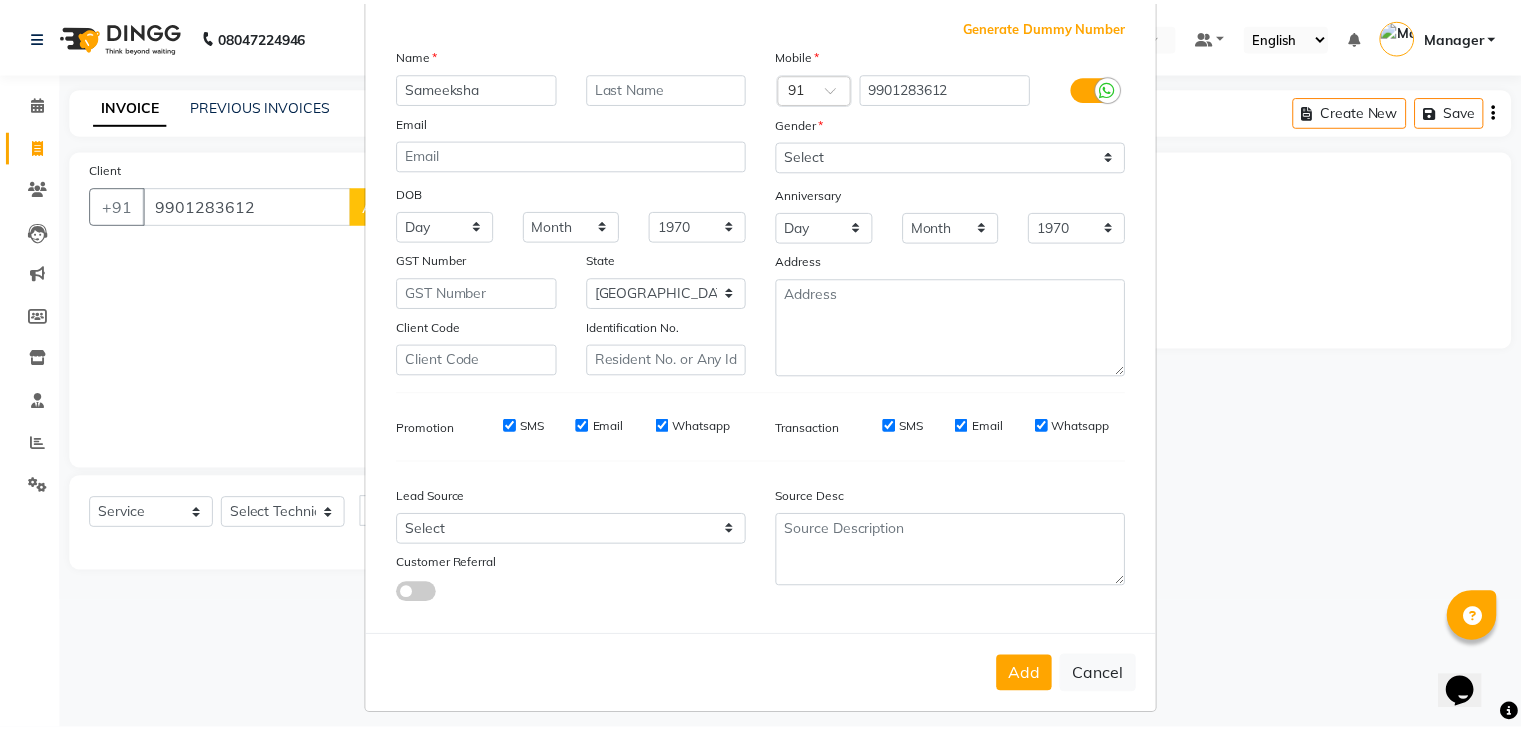 scroll, scrollTop: 111, scrollLeft: 0, axis: vertical 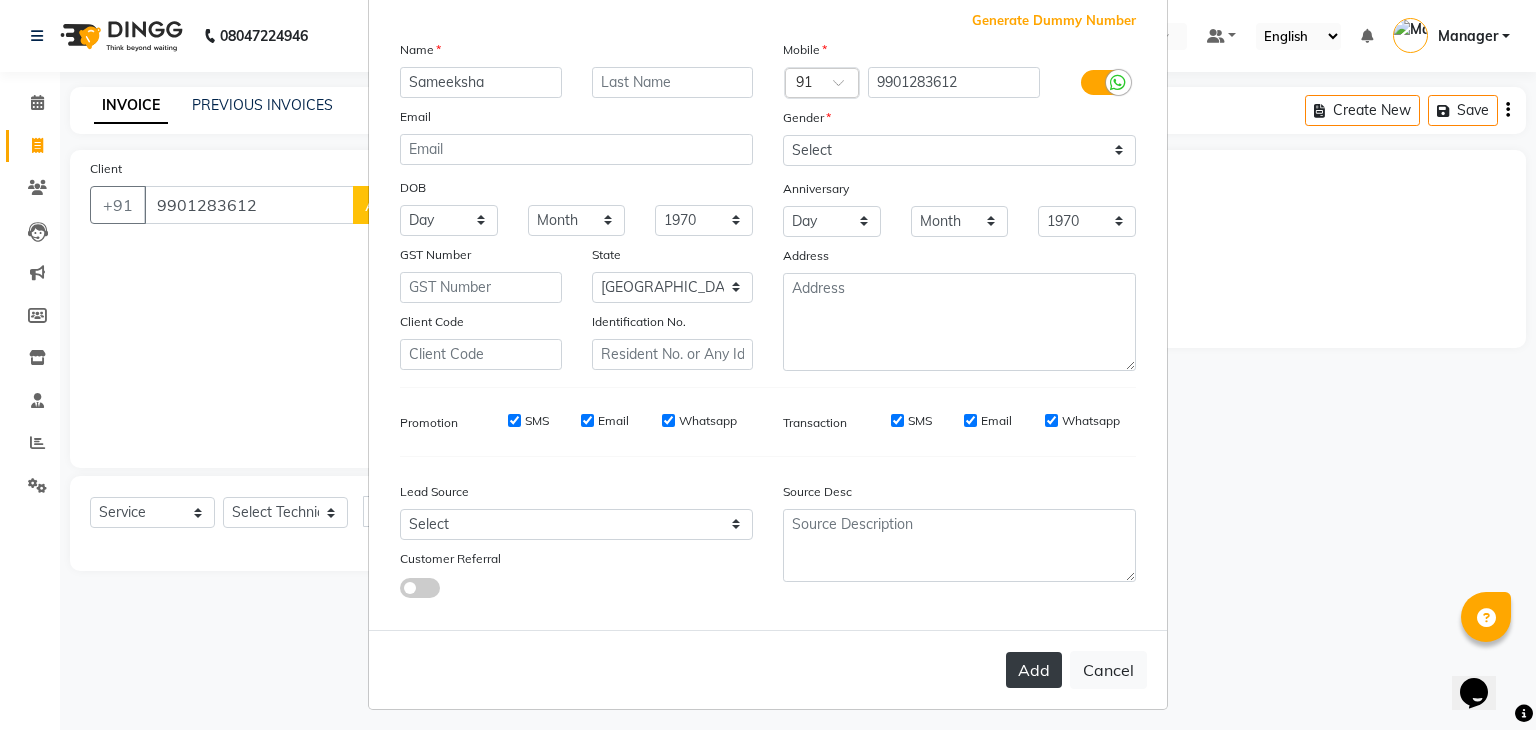 click on "Add" at bounding box center [1034, 670] 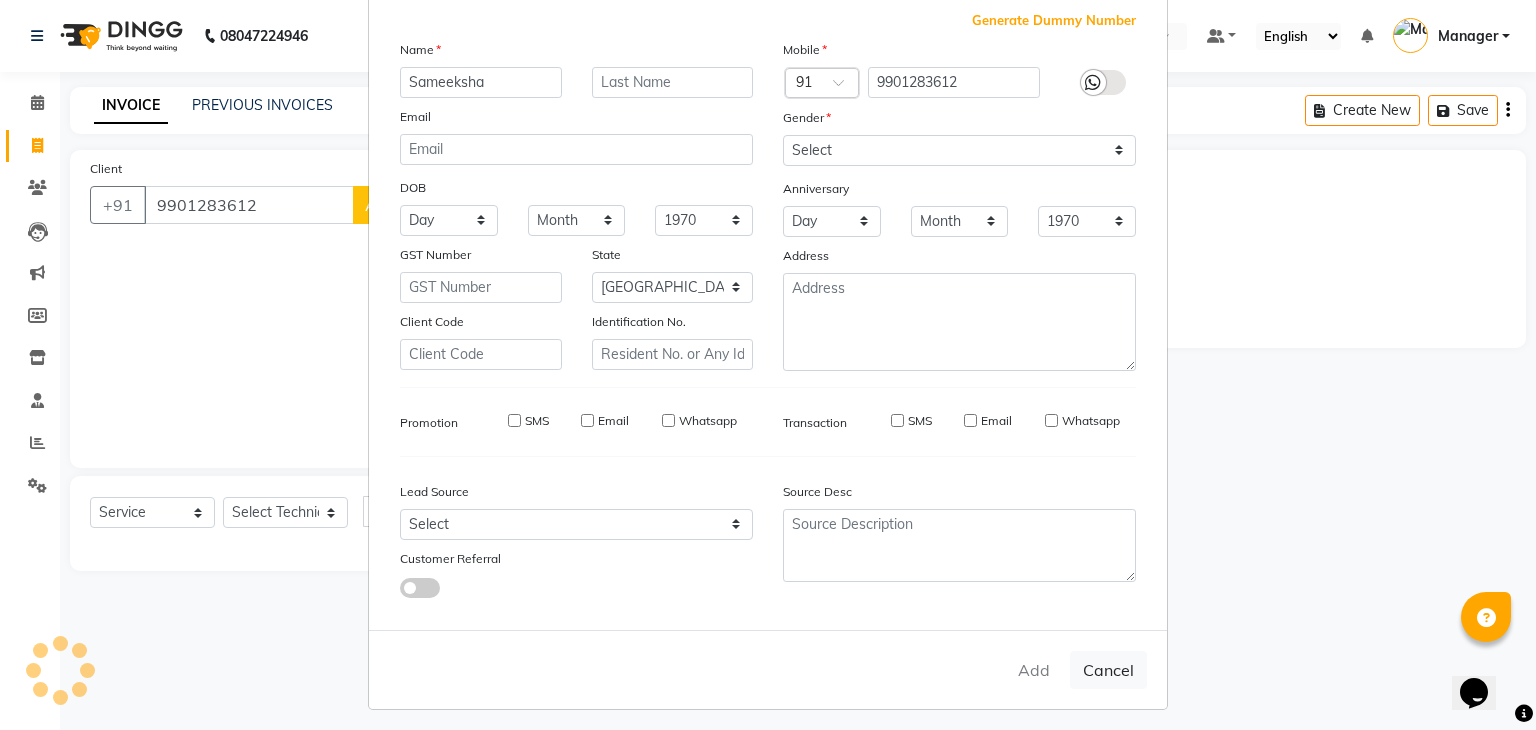 type on "99******12" 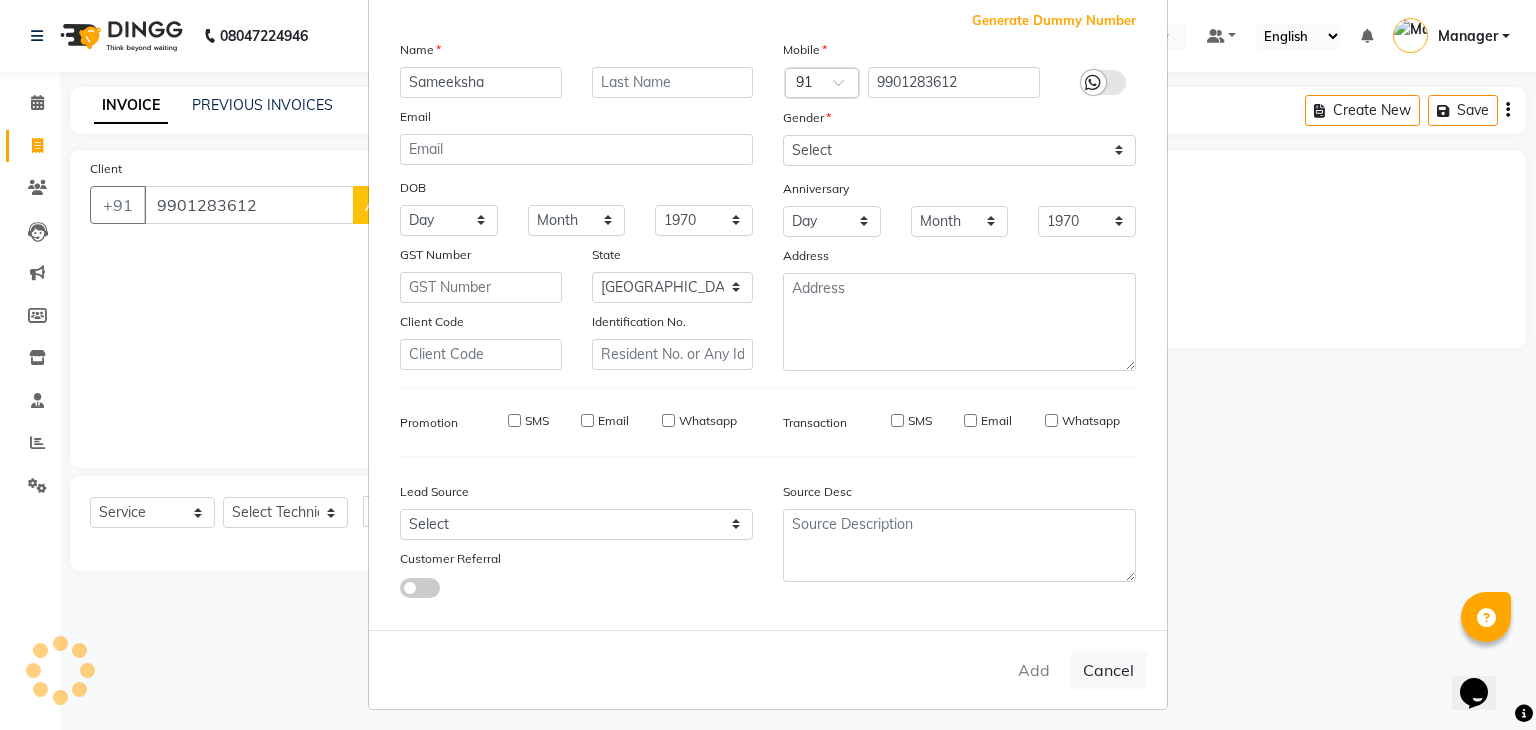 type 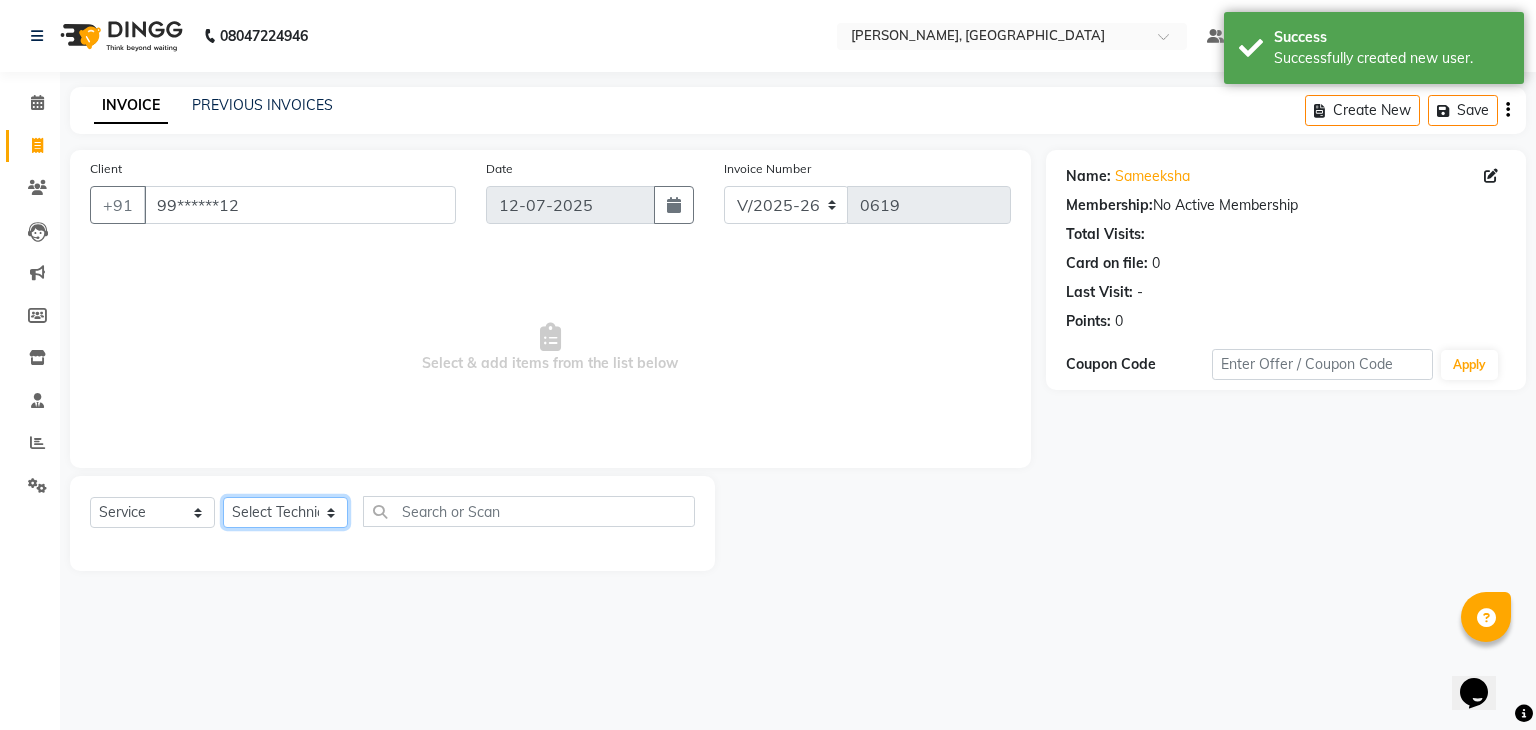 click on "Select Technician Admin [PERSON_NAME] Manager [PERSON_NAME] [PERSON_NAME]" 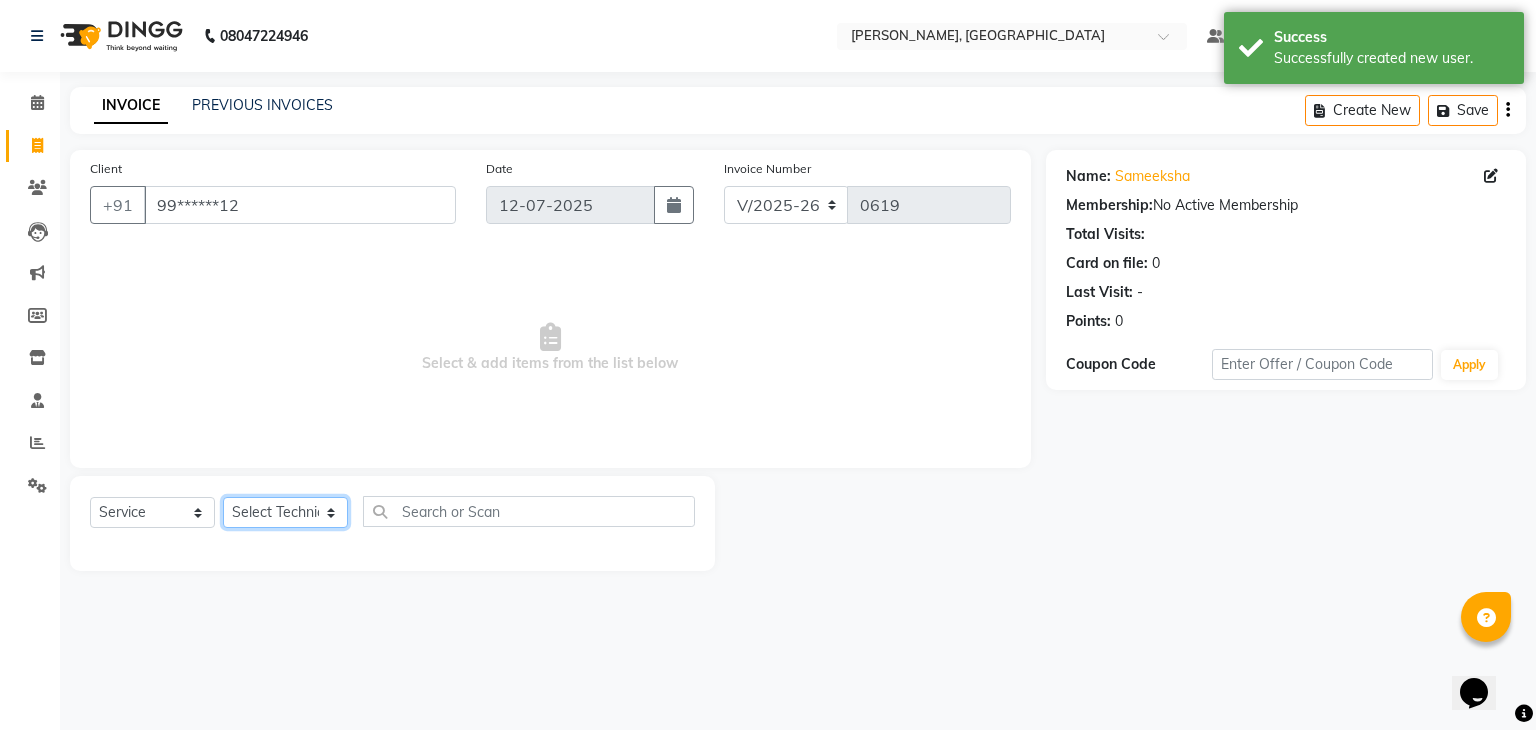 select on "83333" 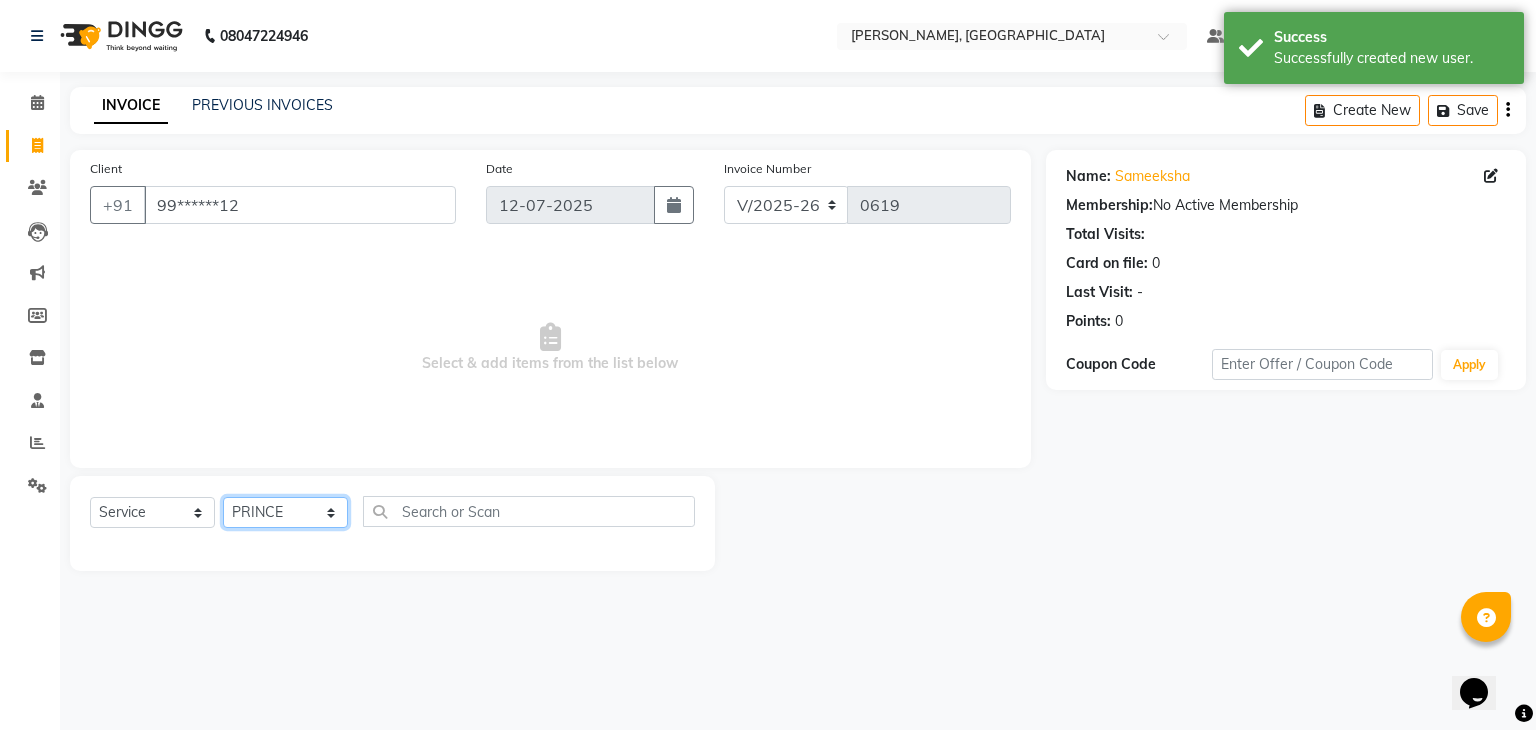 click on "Select Technician Admin [PERSON_NAME] Manager [PERSON_NAME] [PERSON_NAME]" 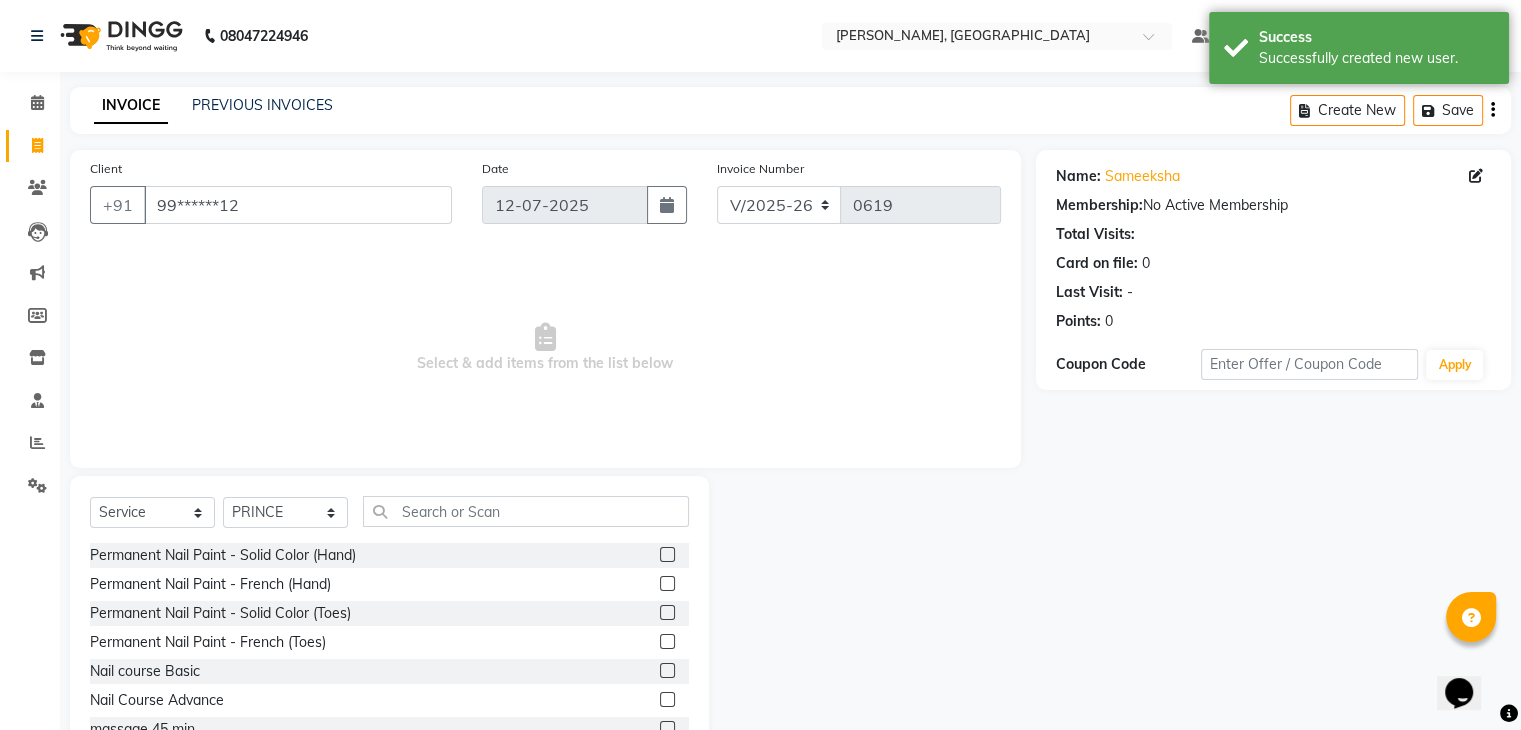 click 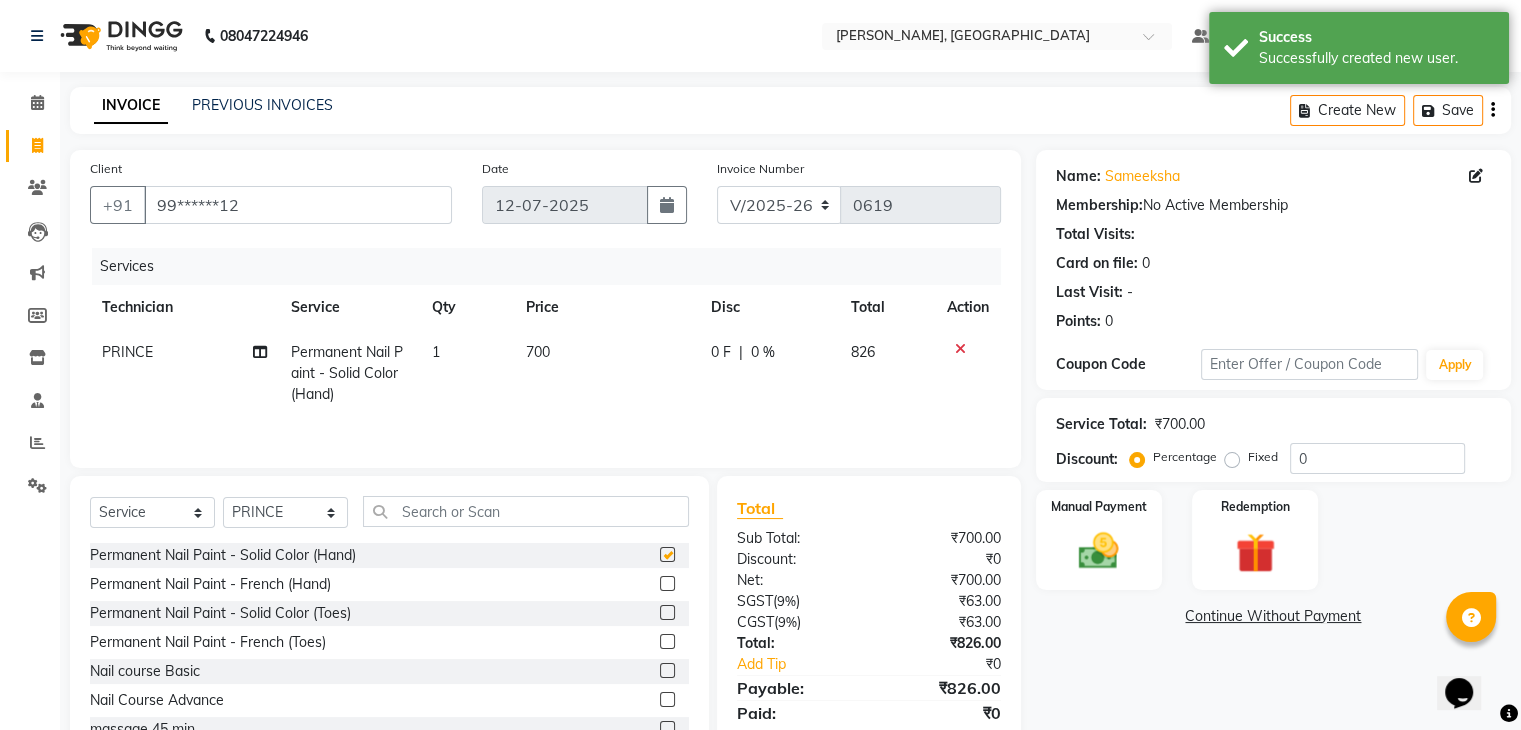 checkbox on "false" 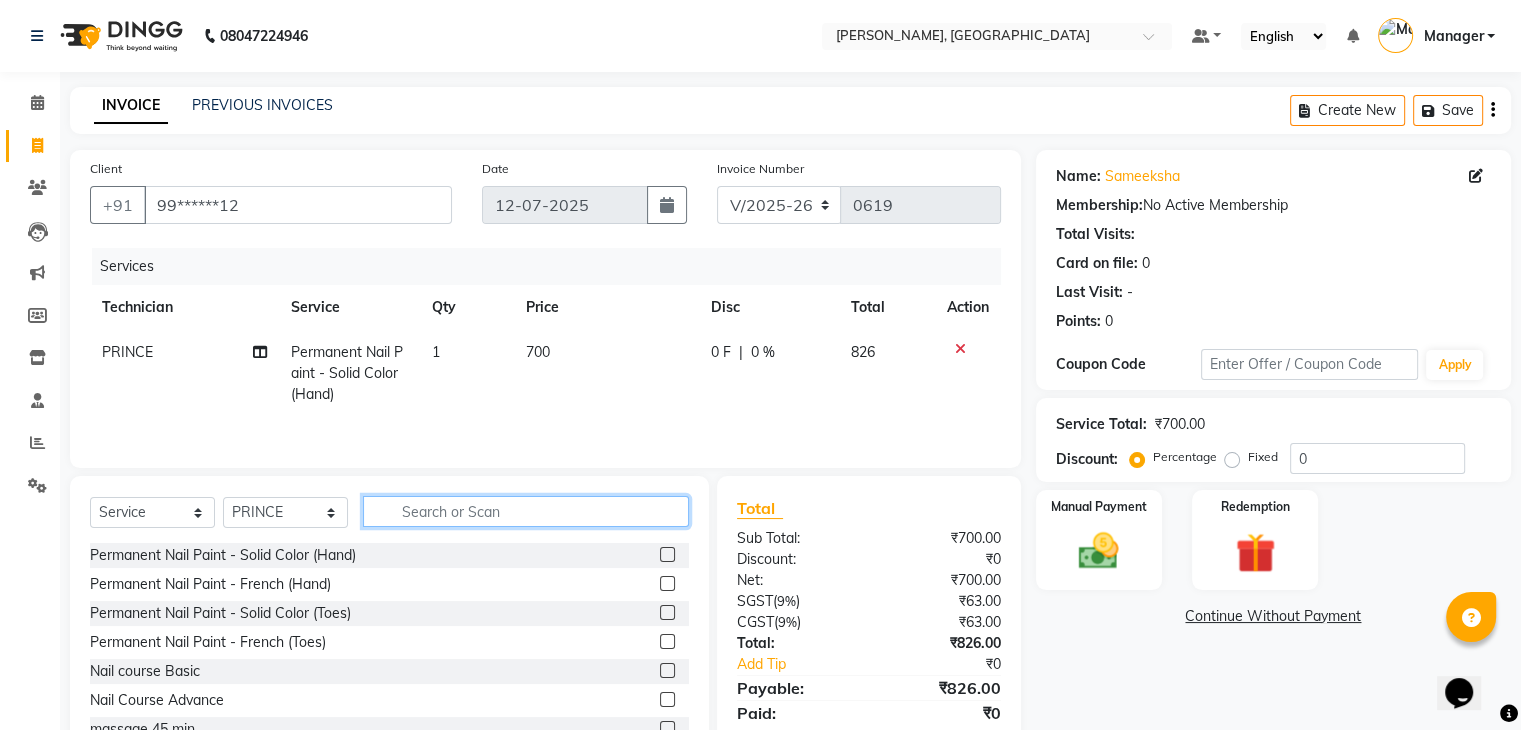 click 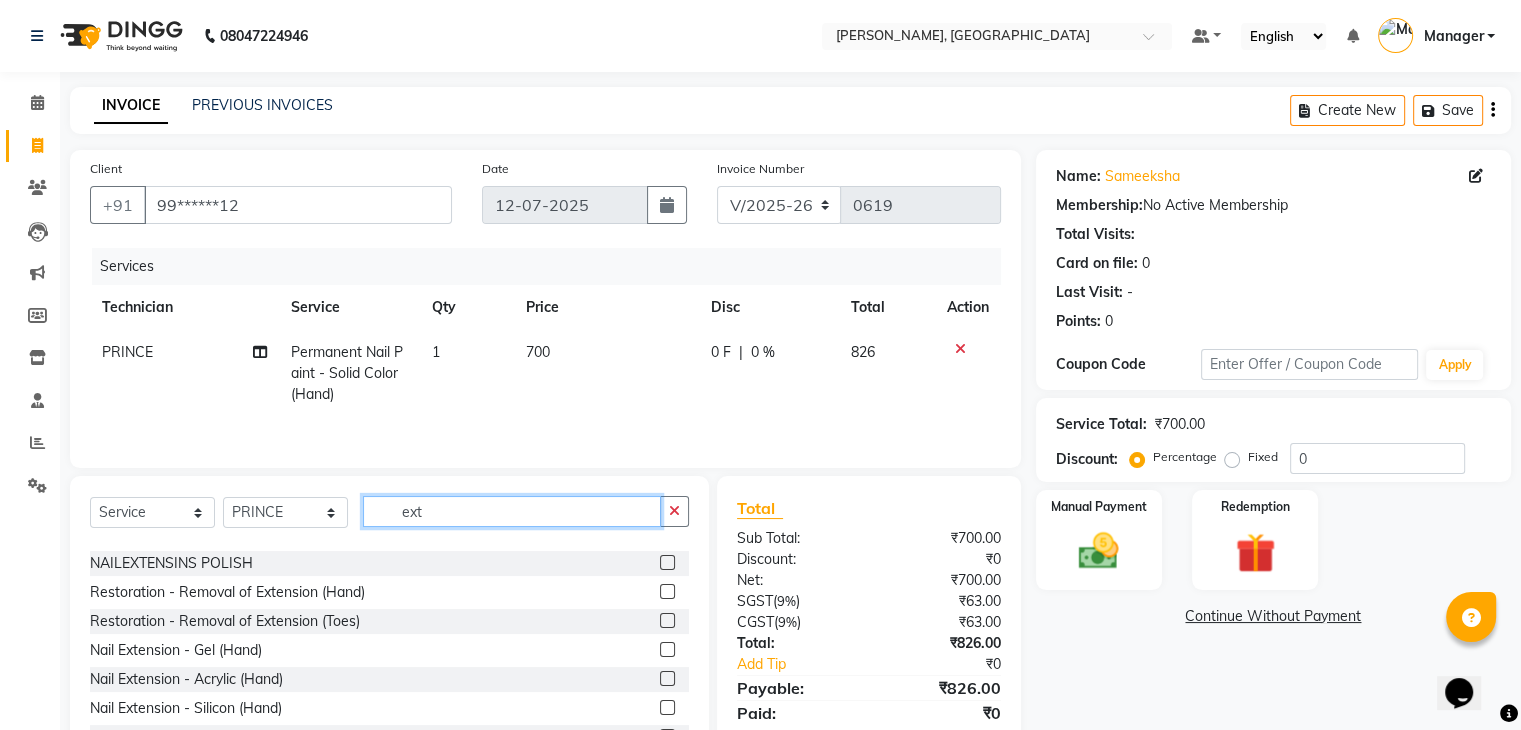 scroll, scrollTop: 115, scrollLeft: 0, axis: vertical 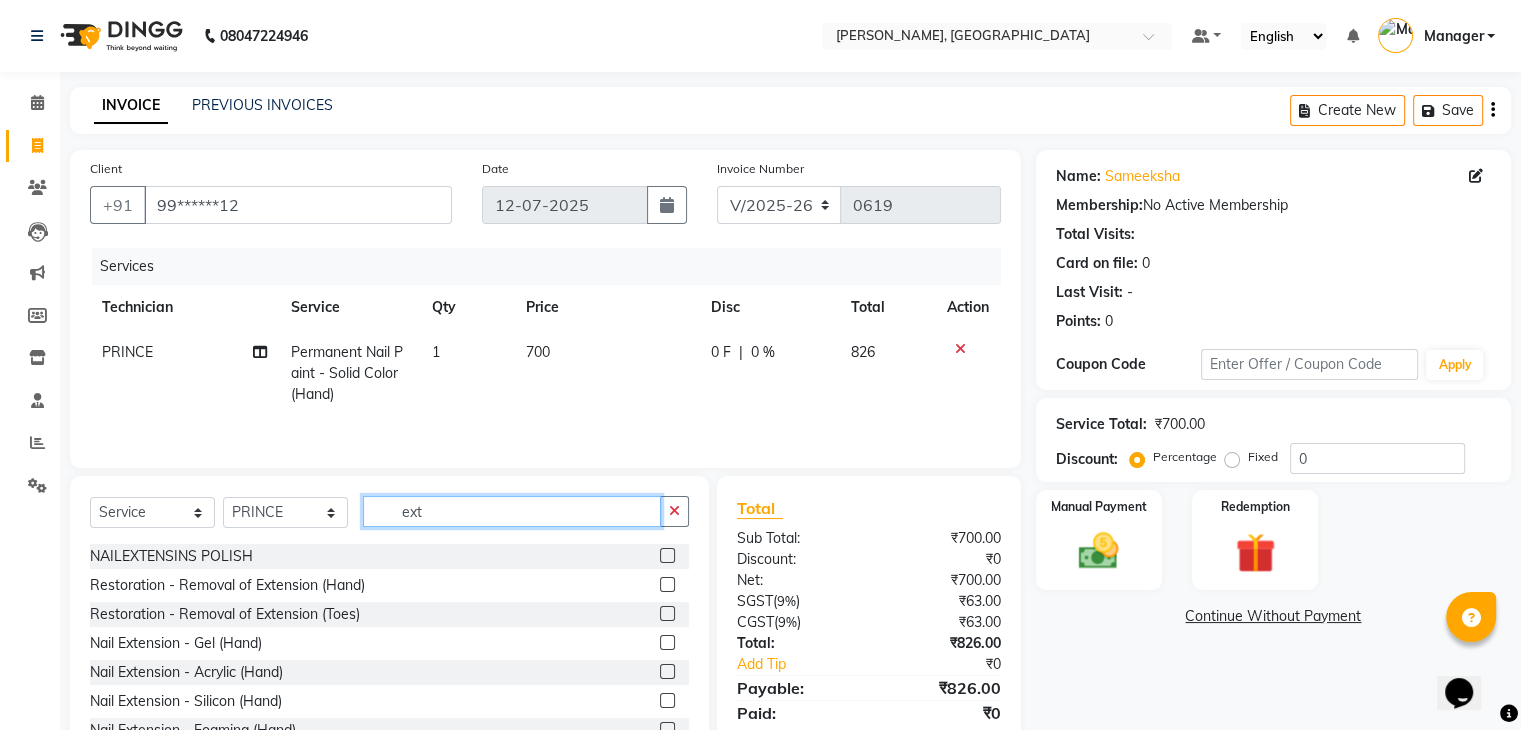 type on "ext" 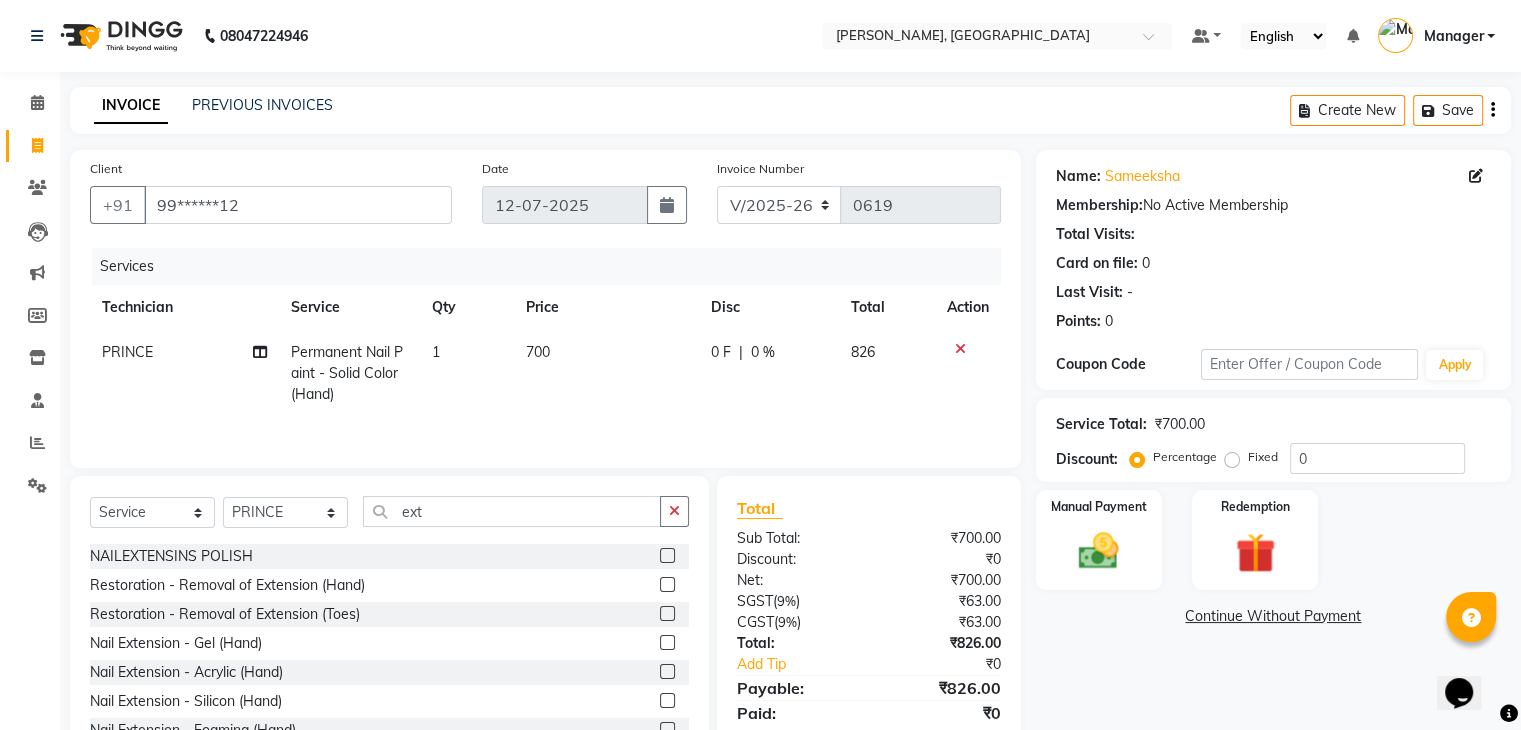 click 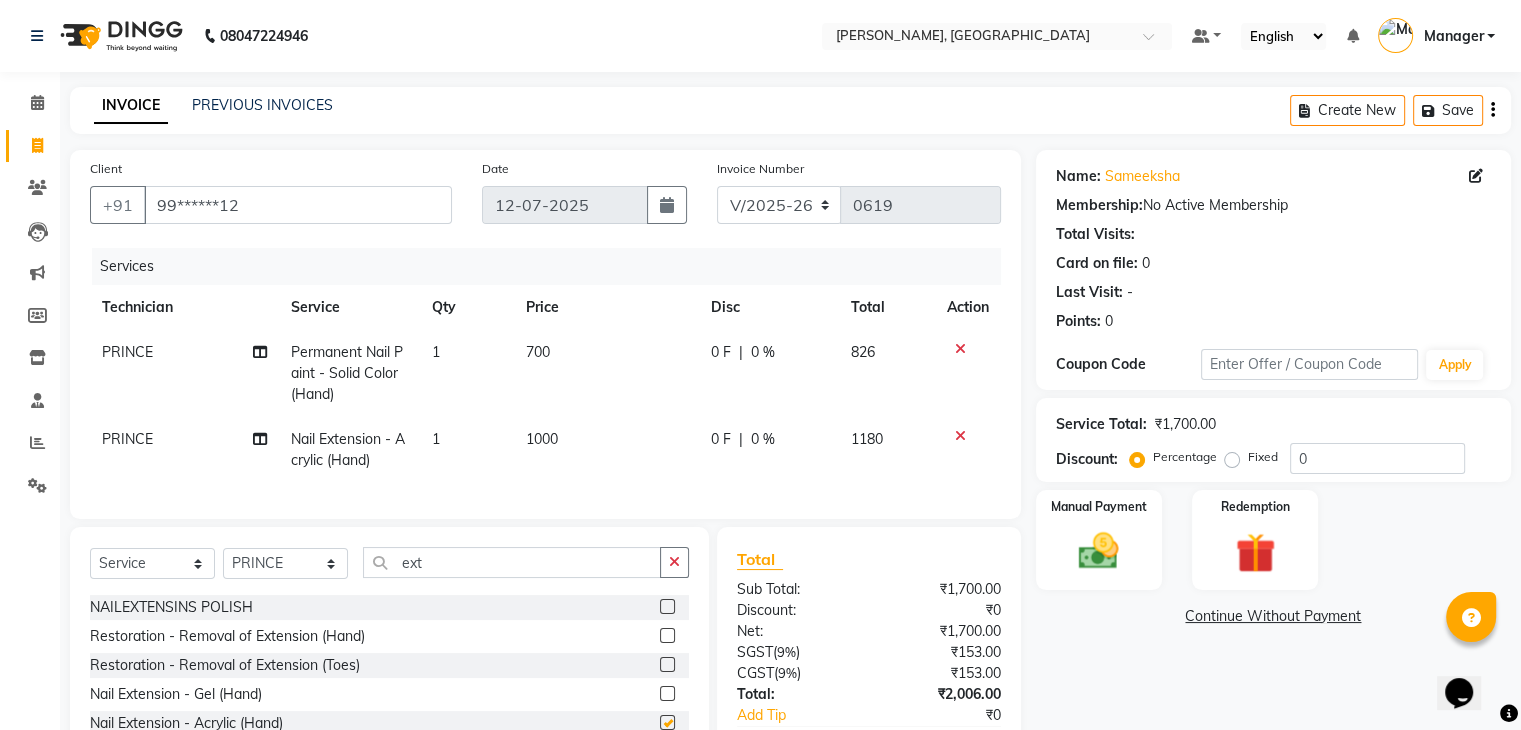 checkbox on "false" 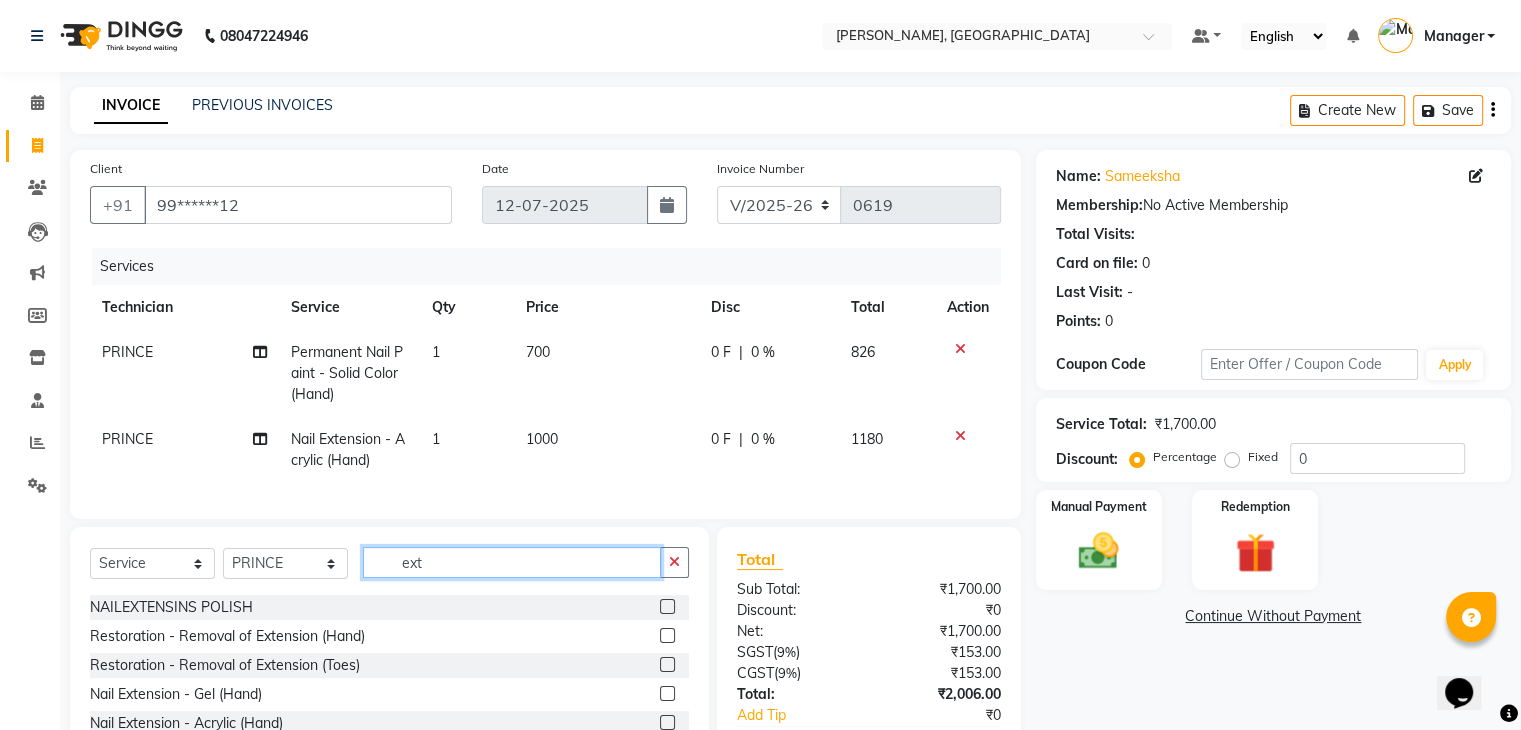 click on "ext" 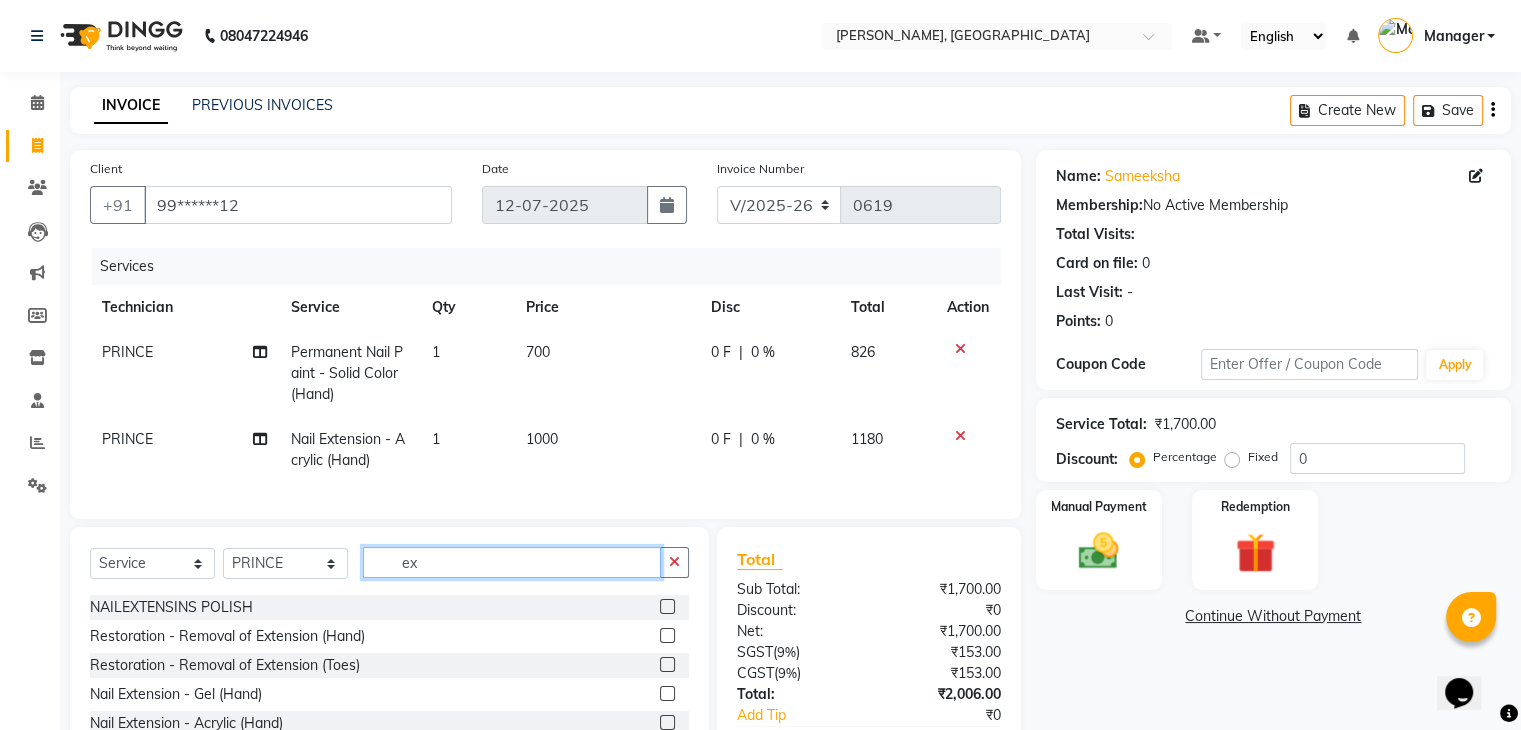 type on "e" 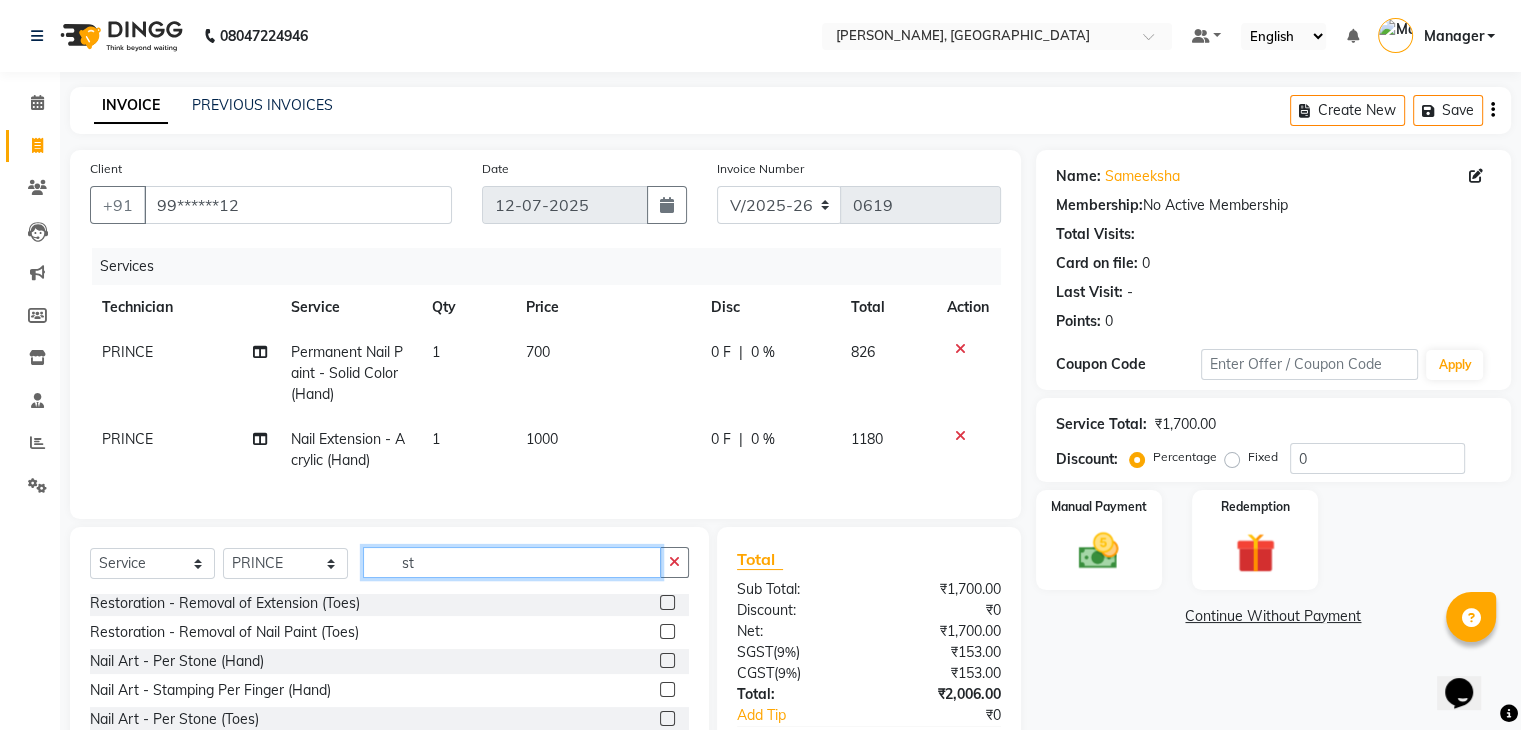 scroll, scrollTop: 0, scrollLeft: 0, axis: both 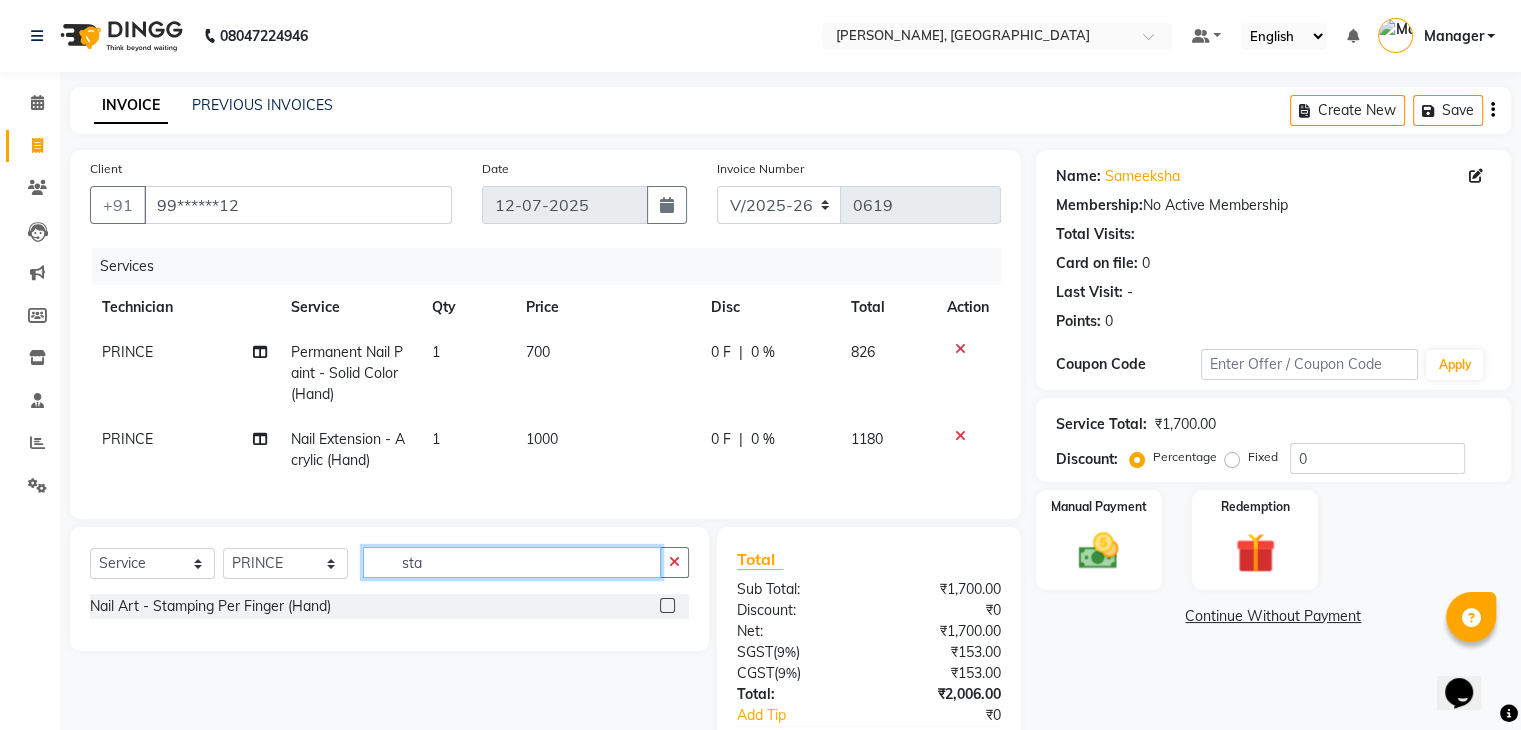 type on "sta" 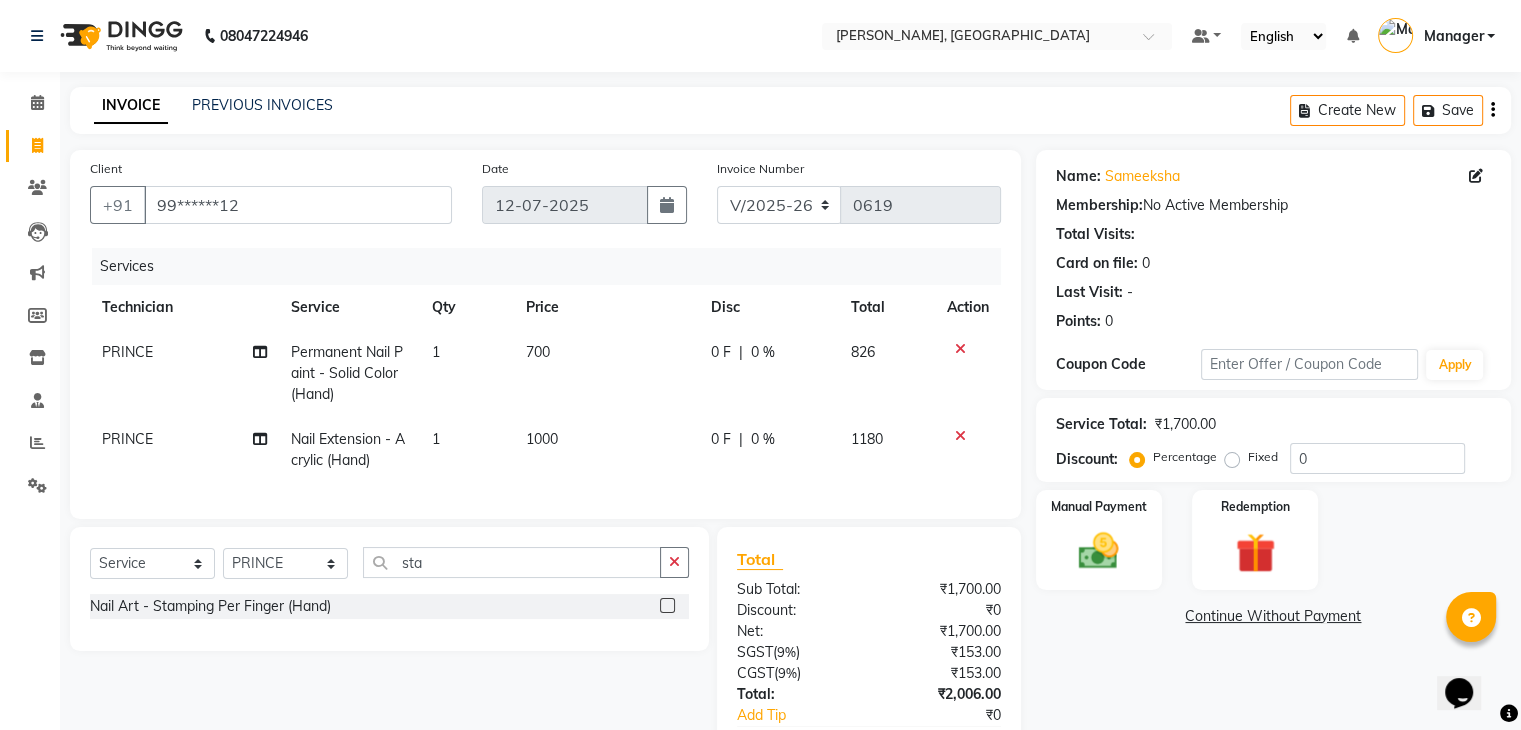click 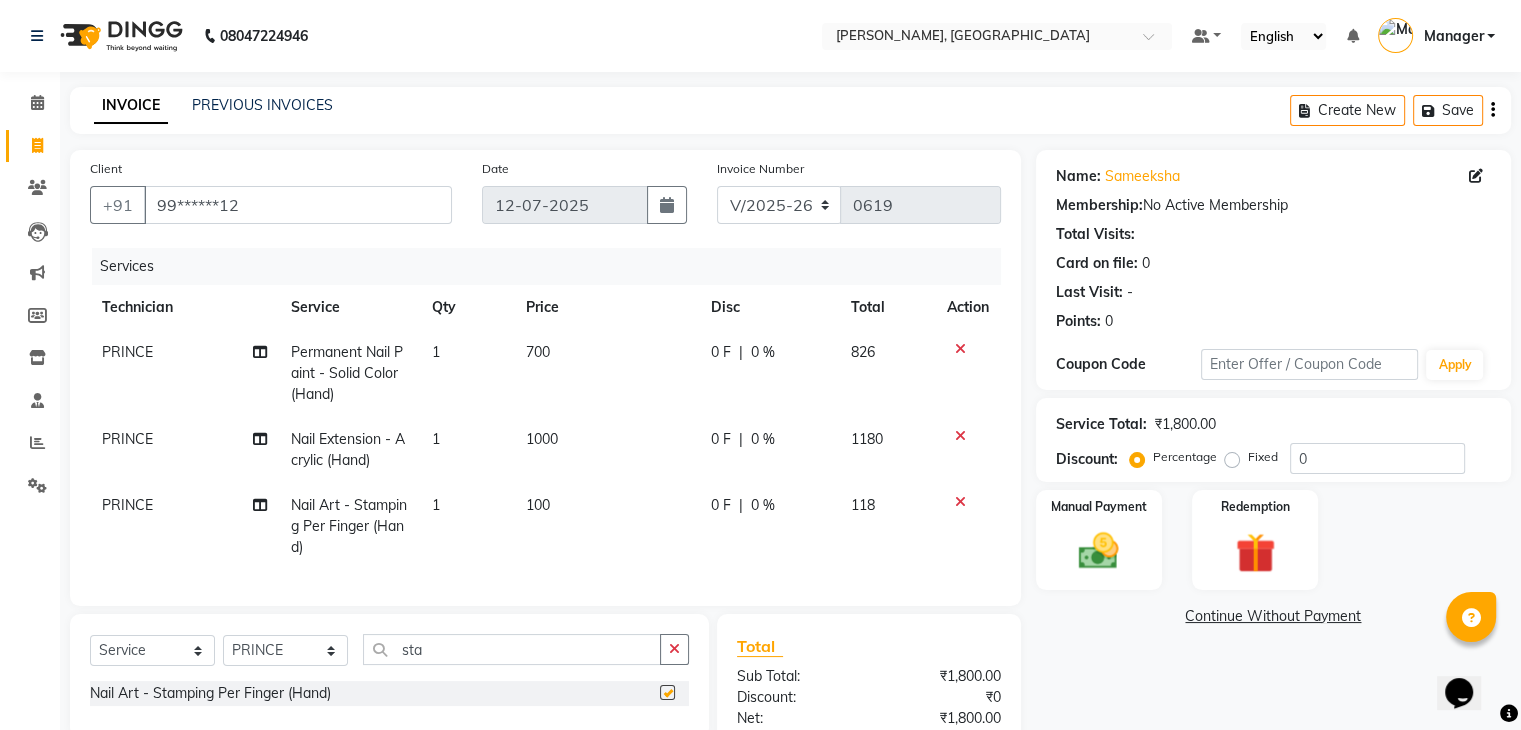 checkbox on "false" 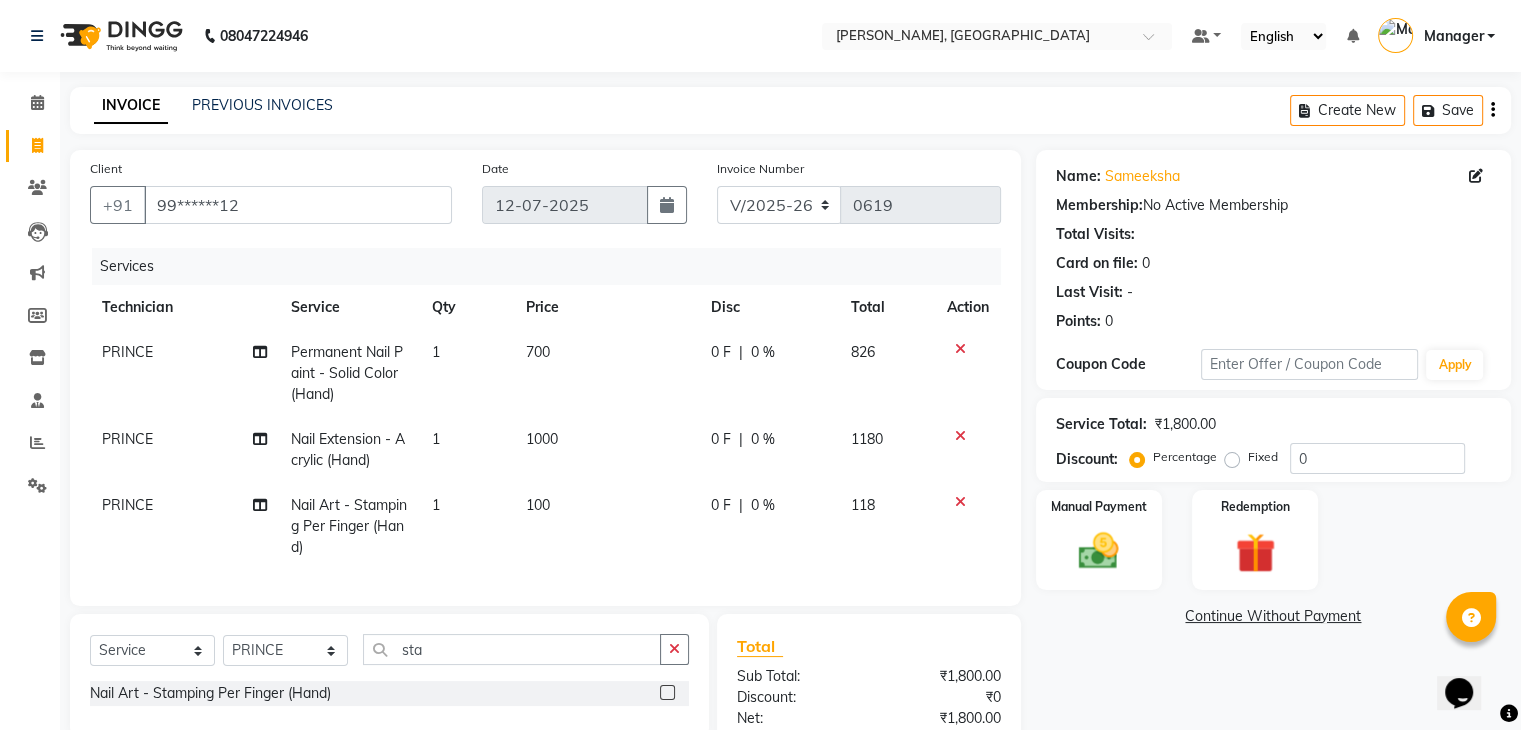 click on "1" 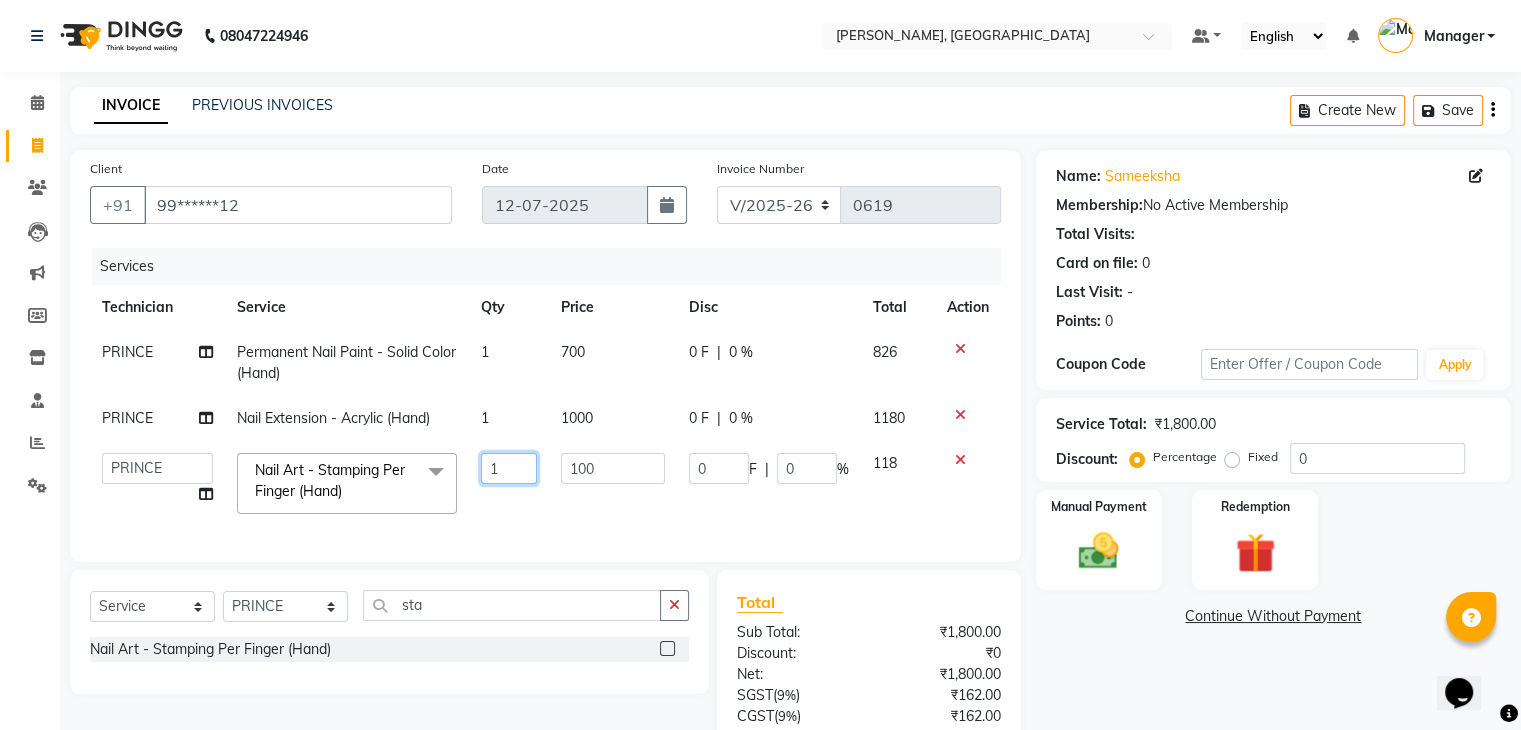 click on "1" 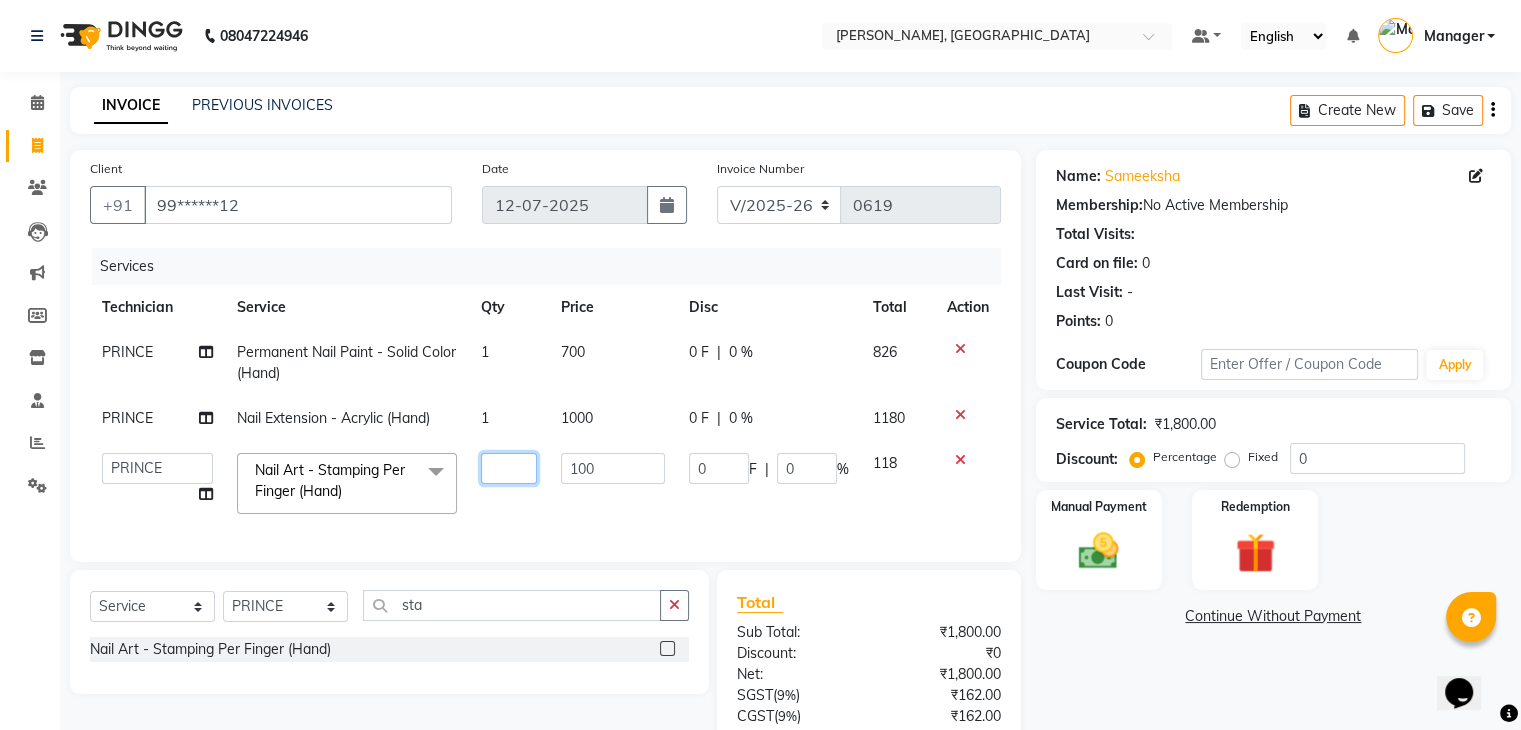 type on "2" 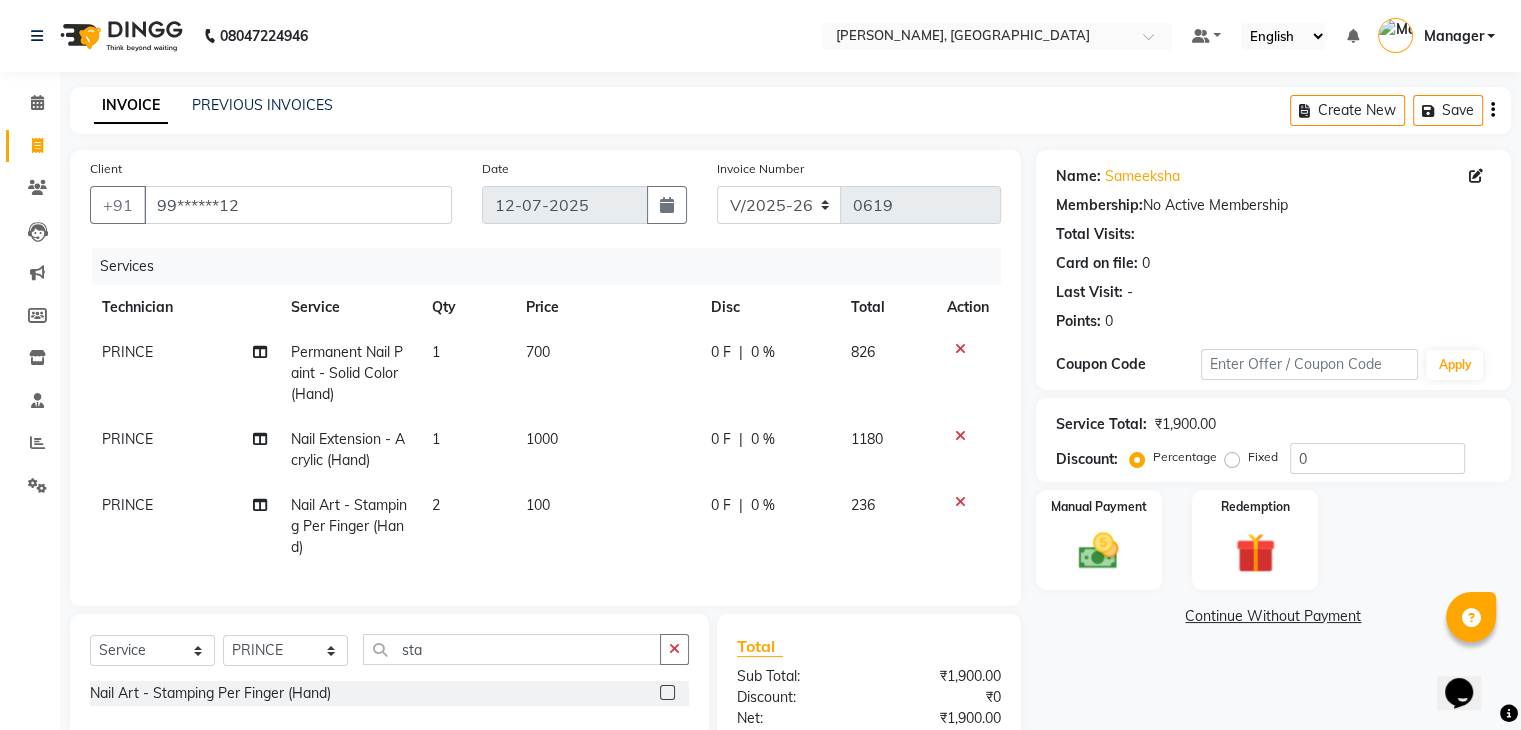 click on "100" 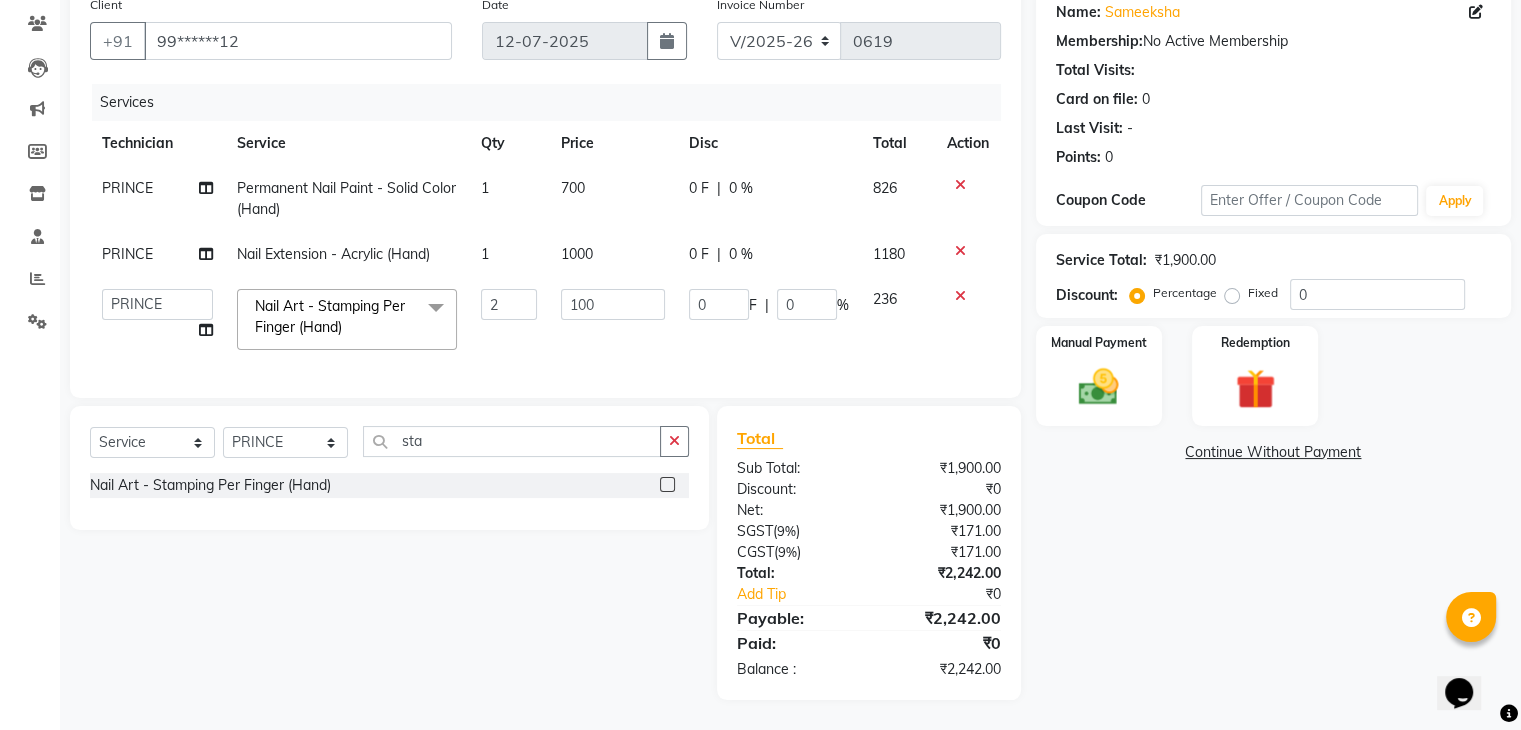 scroll, scrollTop: 175, scrollLeft: 0, axis: vertical 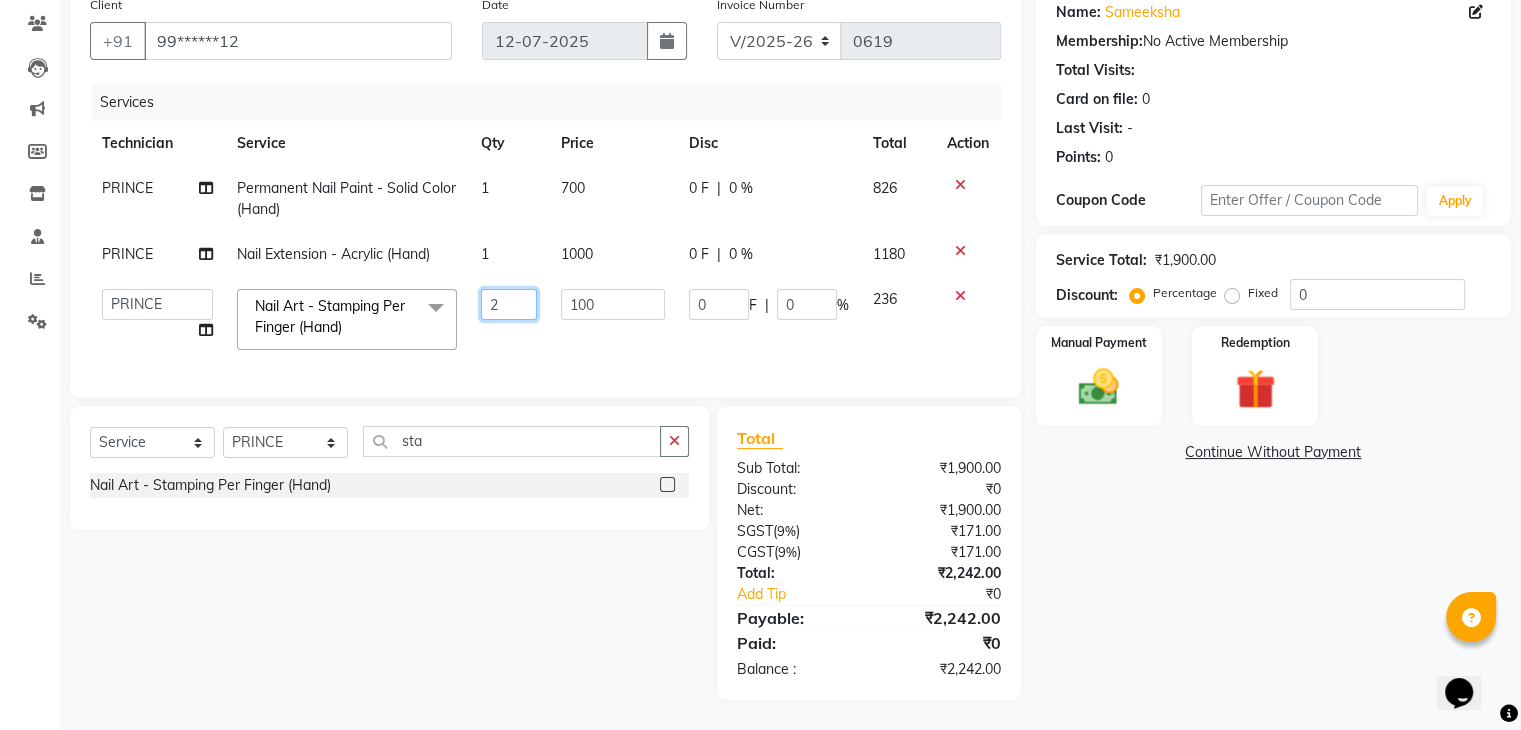 click on "2" 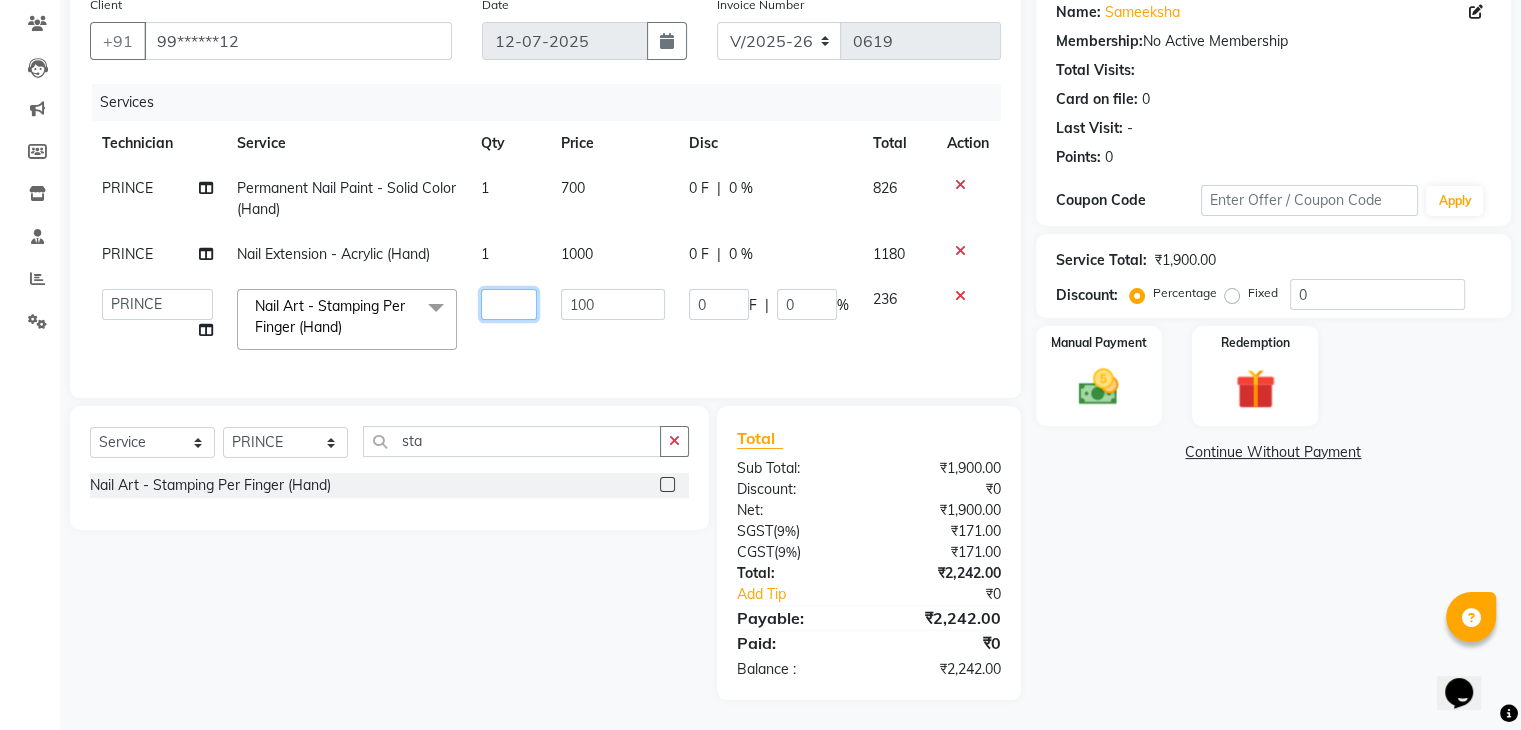 type on "4" 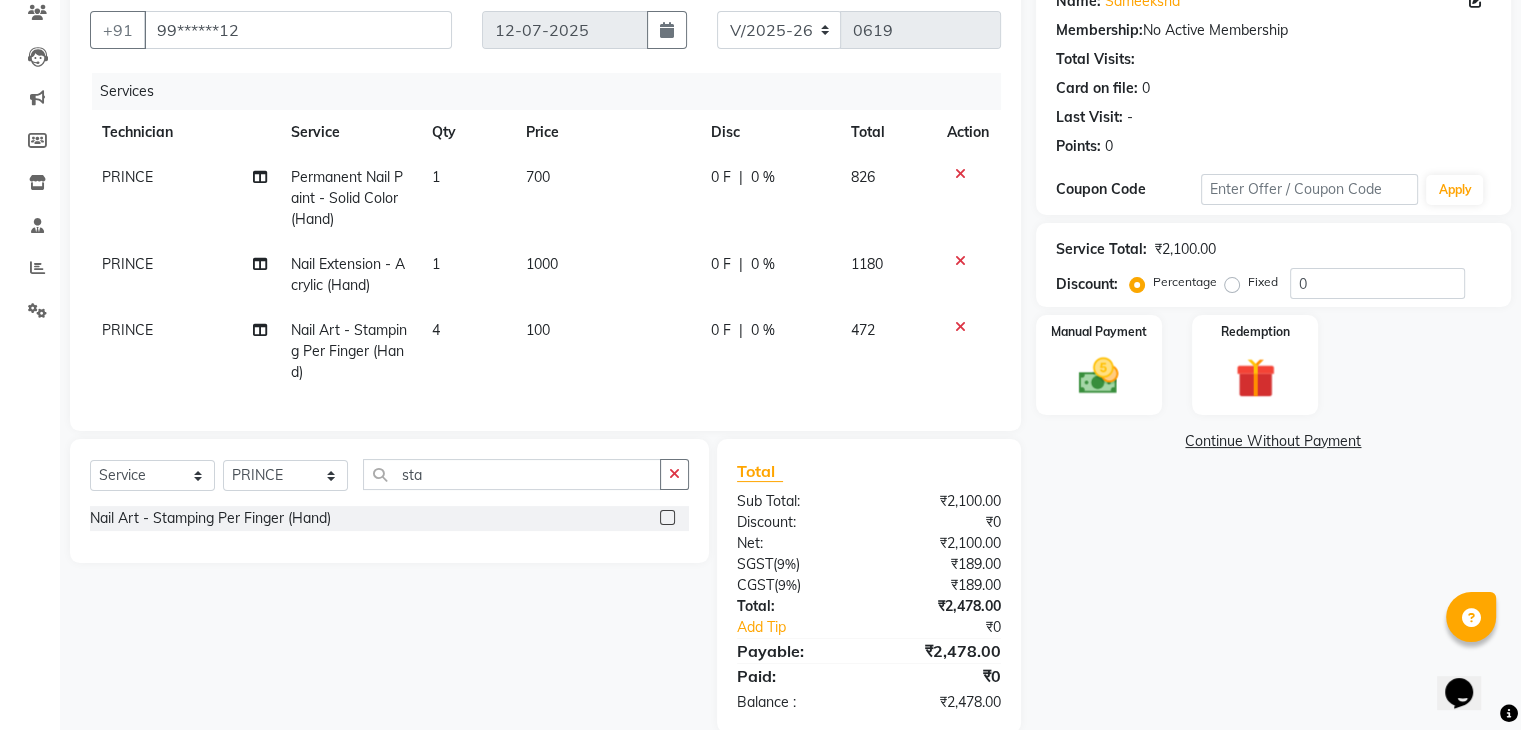click on "100" 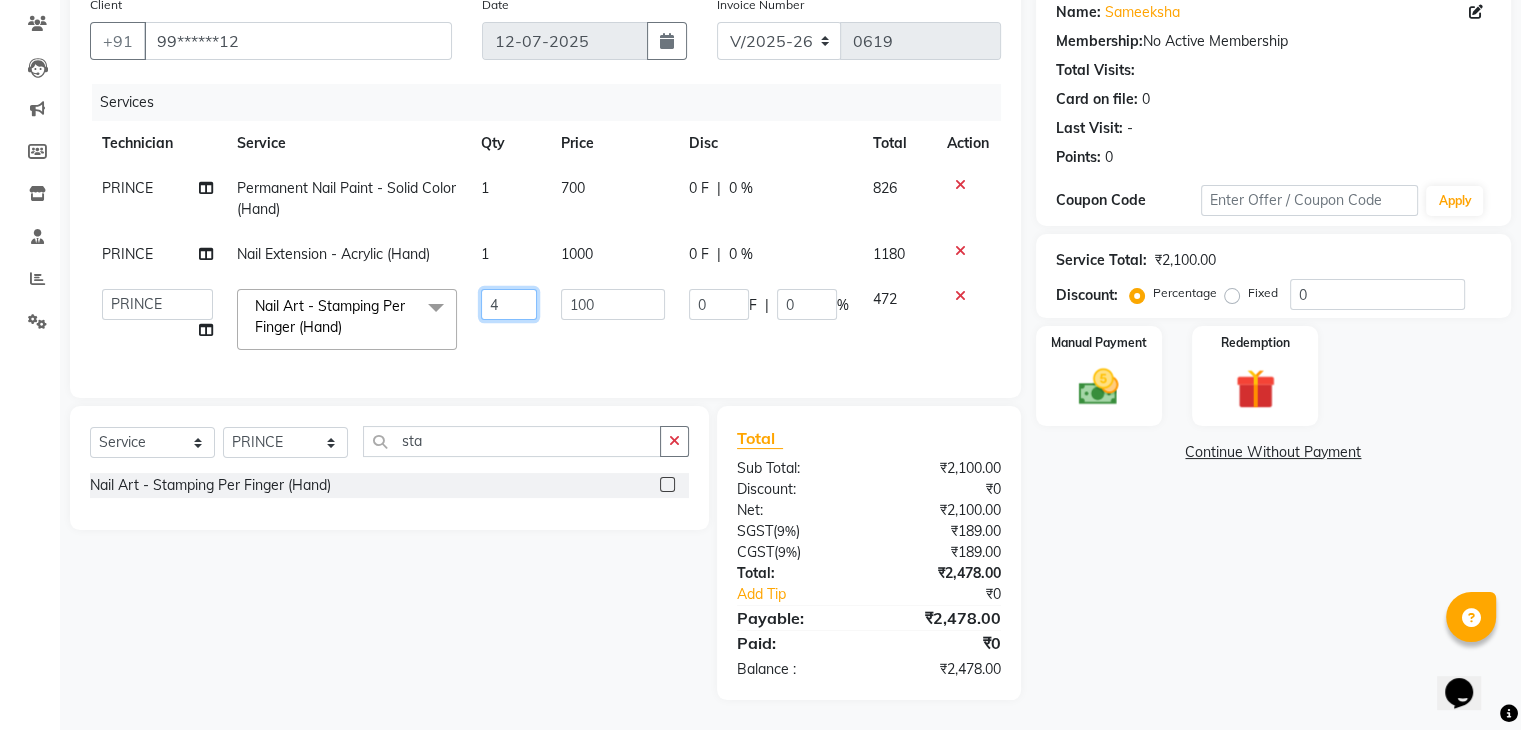 click on "4" 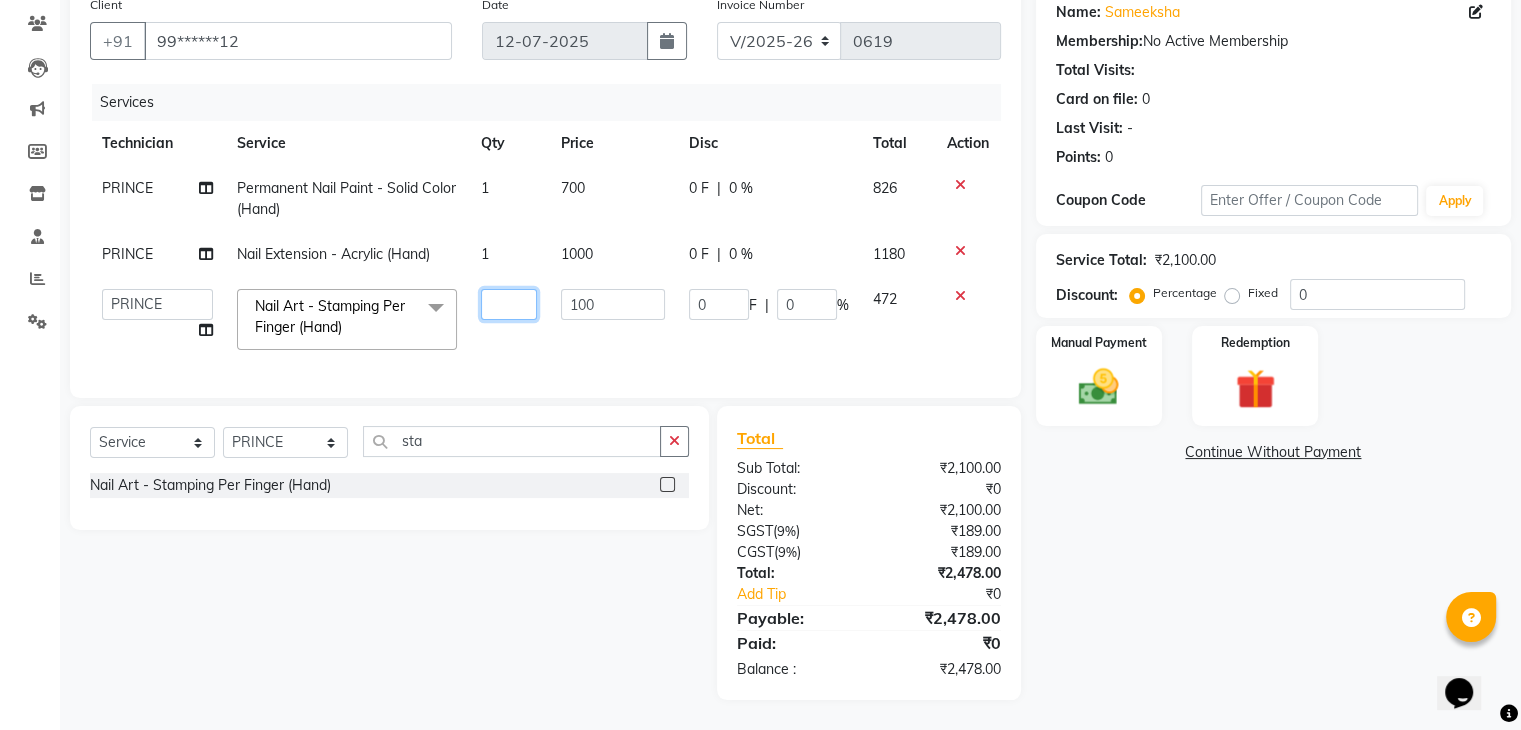 type on "2" 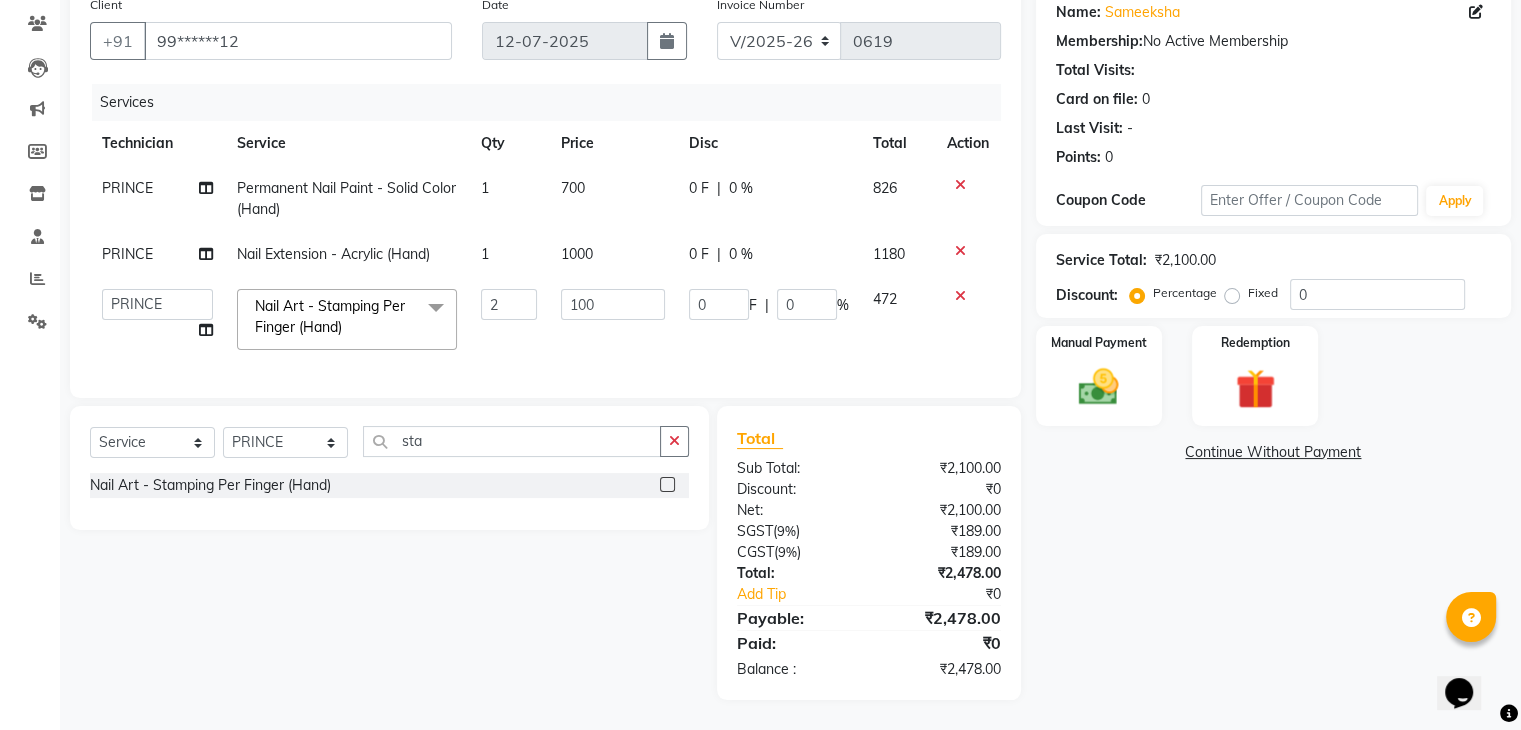 click on "100" 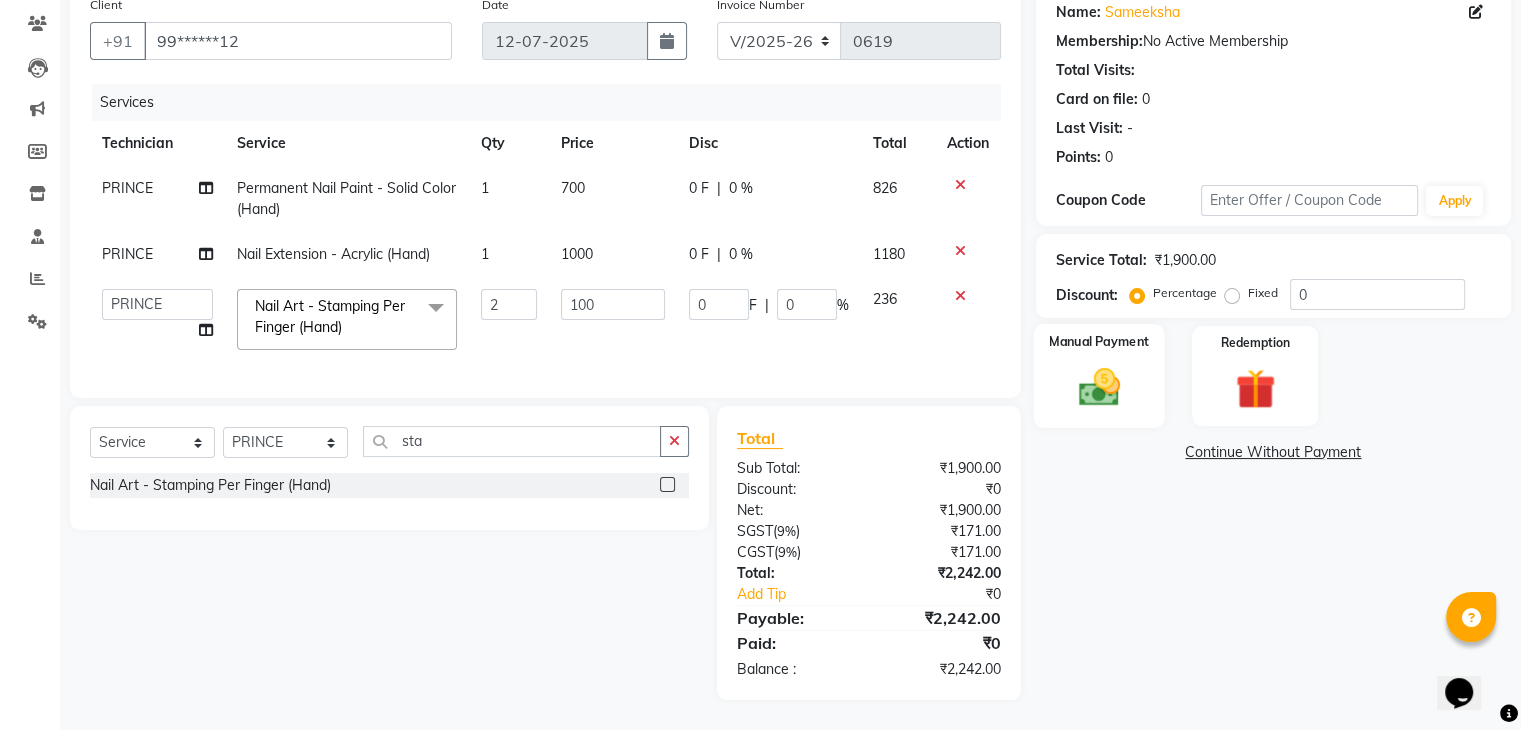 click 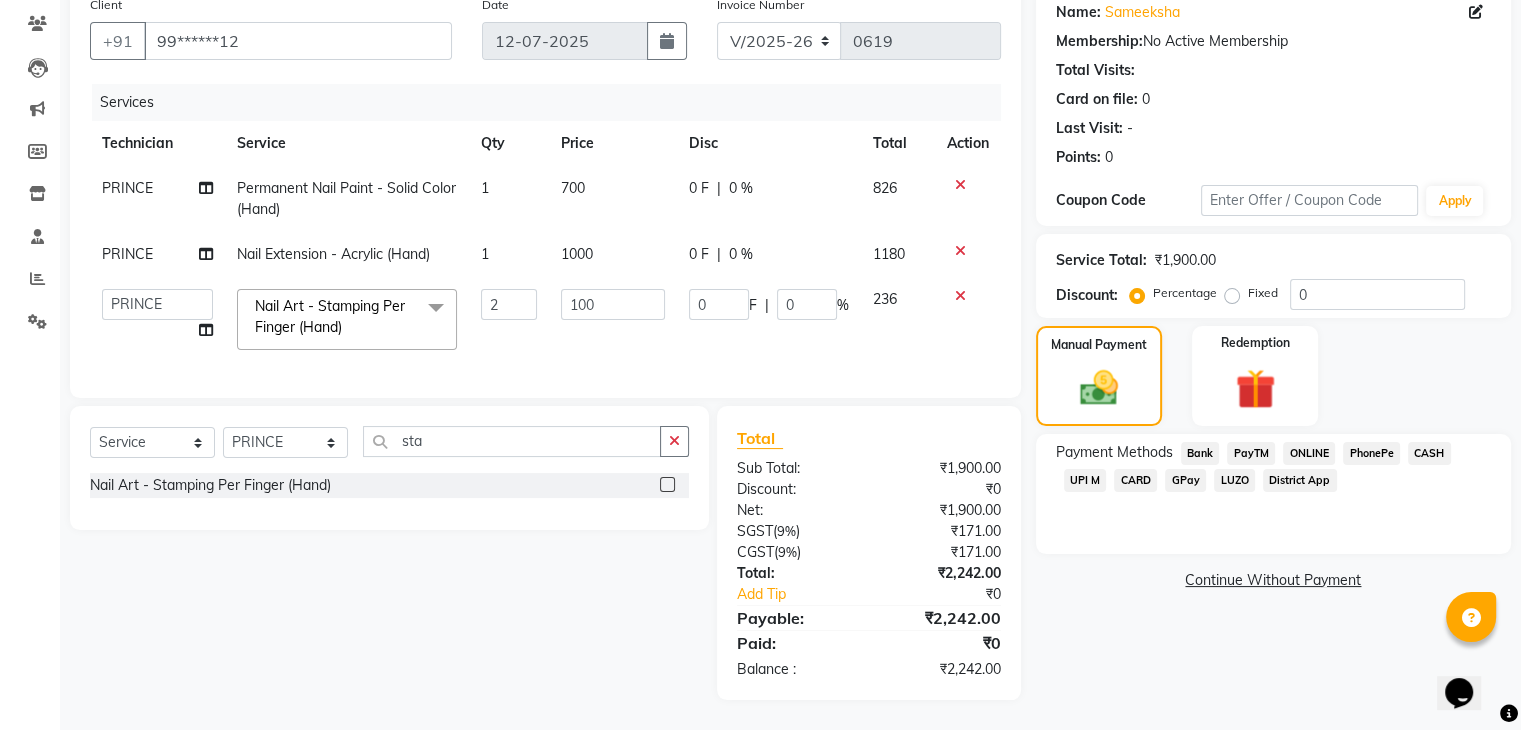 click on "CASH" 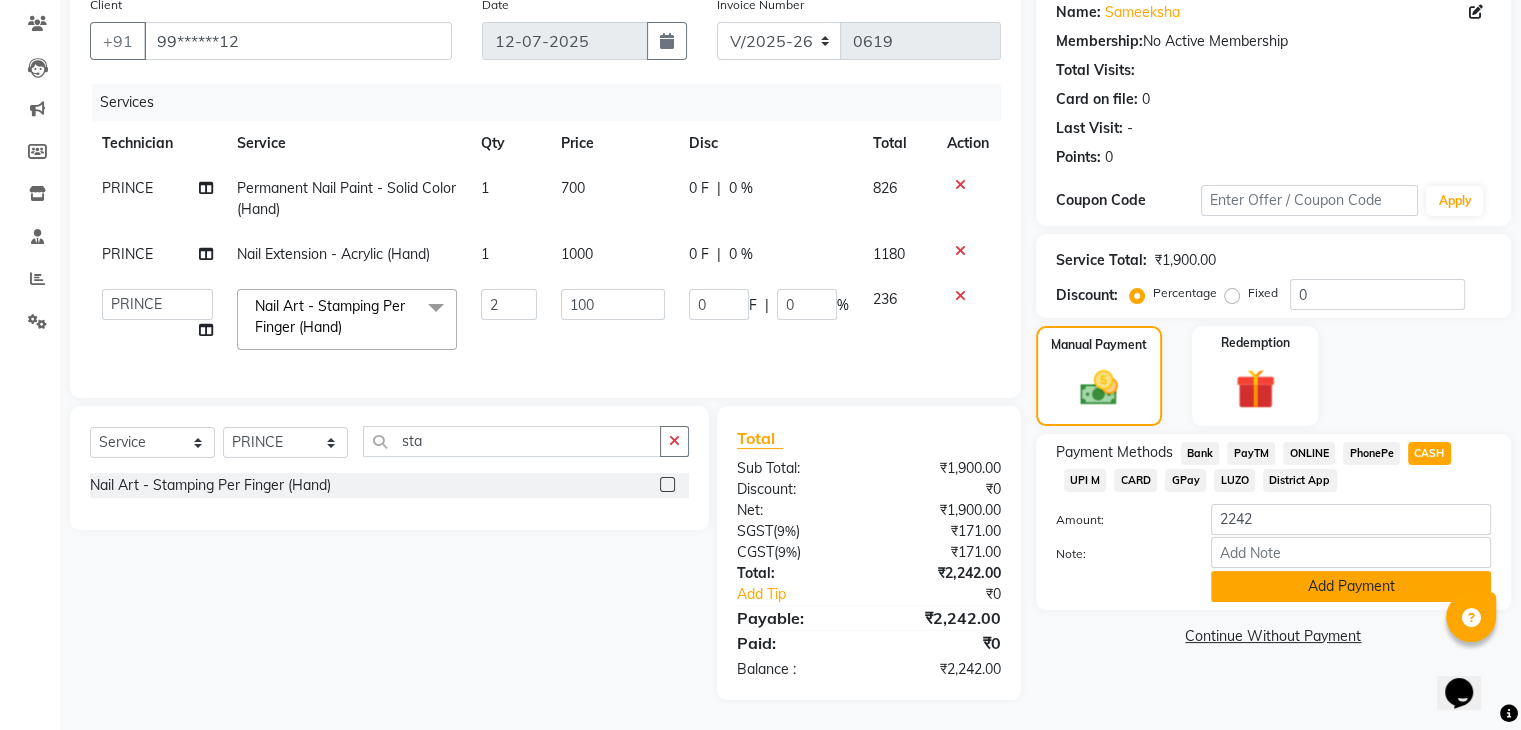 click on "Add Payment" 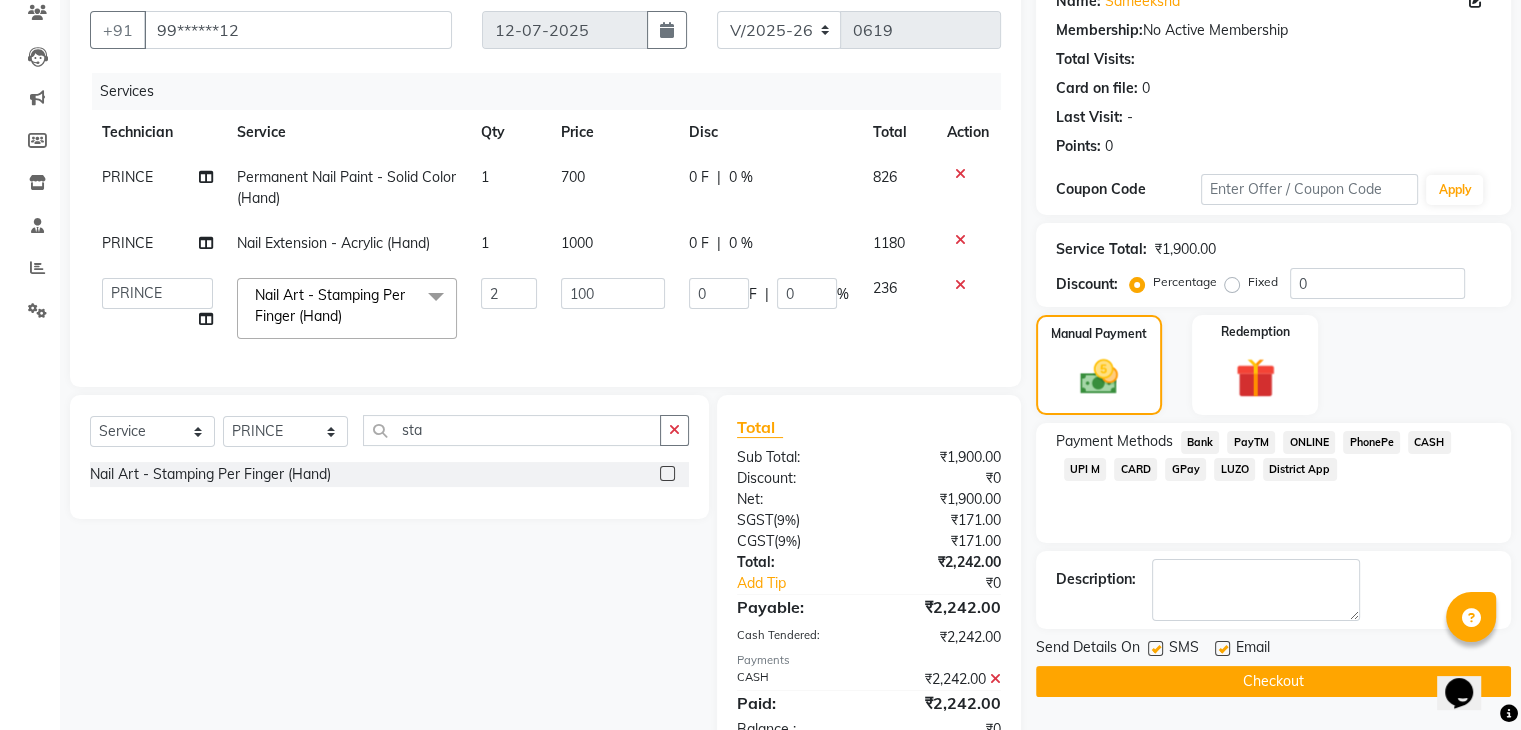 click on "Checkout" 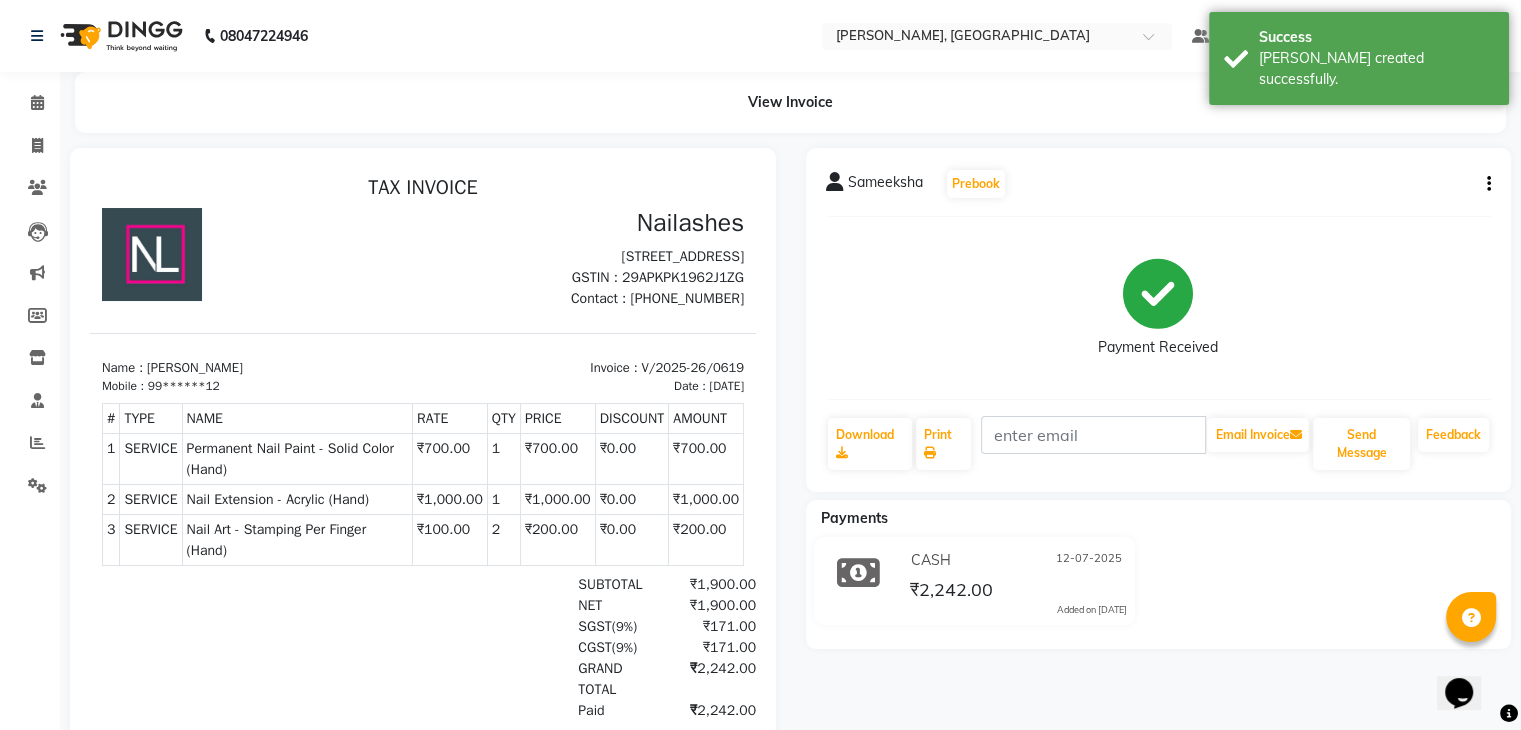 scroll, scrollTop: 0, scrollLeft: 0, axis: both 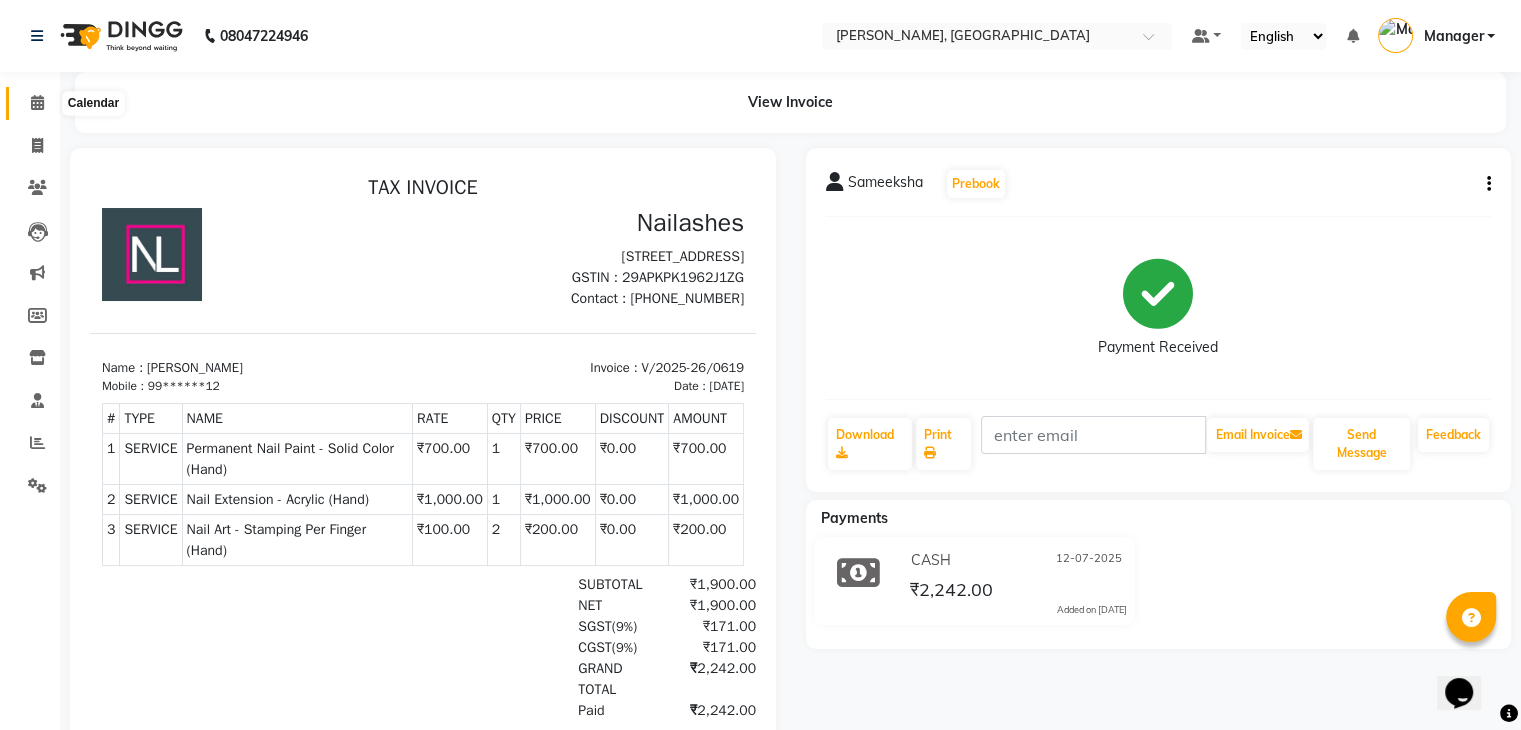 click 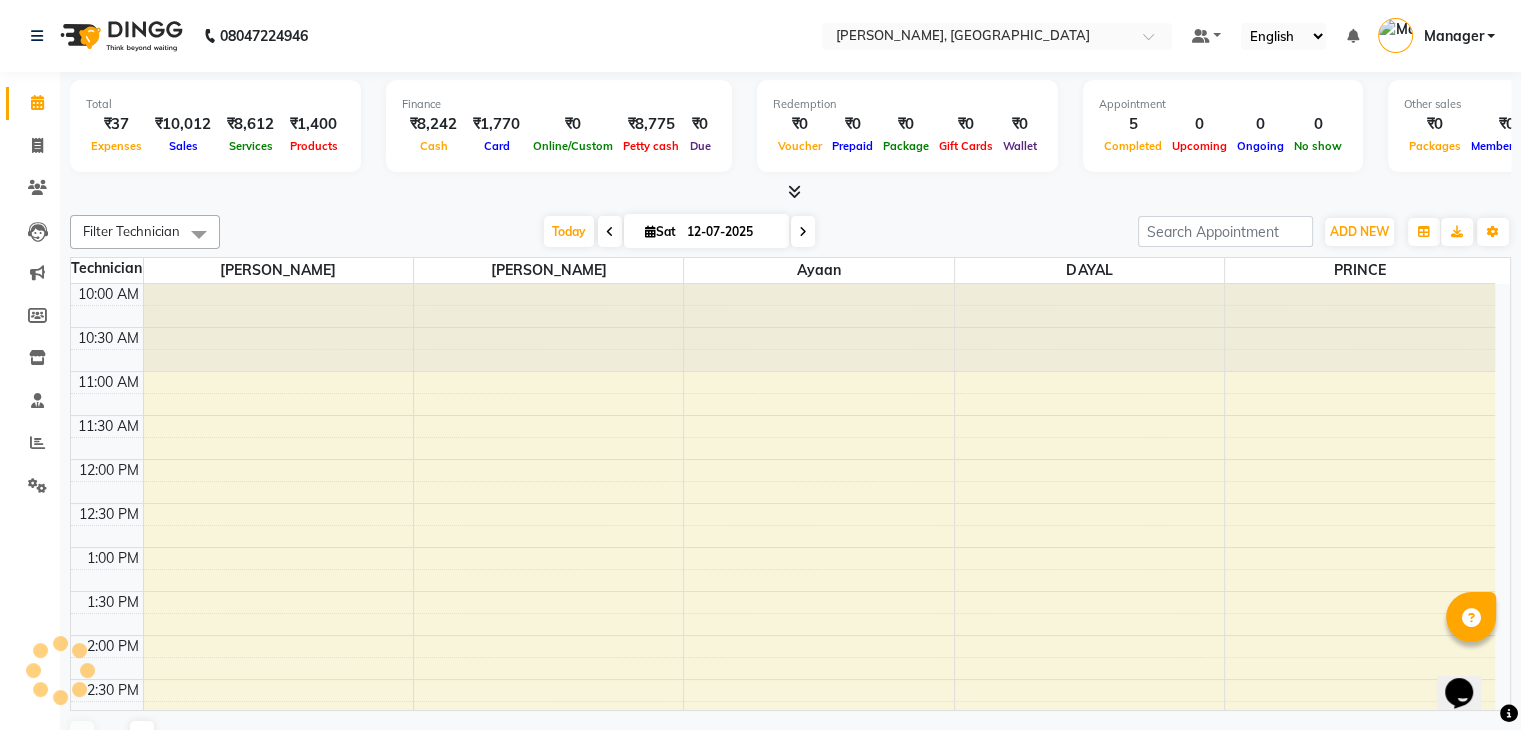 scroll, scrollTop: 0, scrollLeft: 0, axis: both 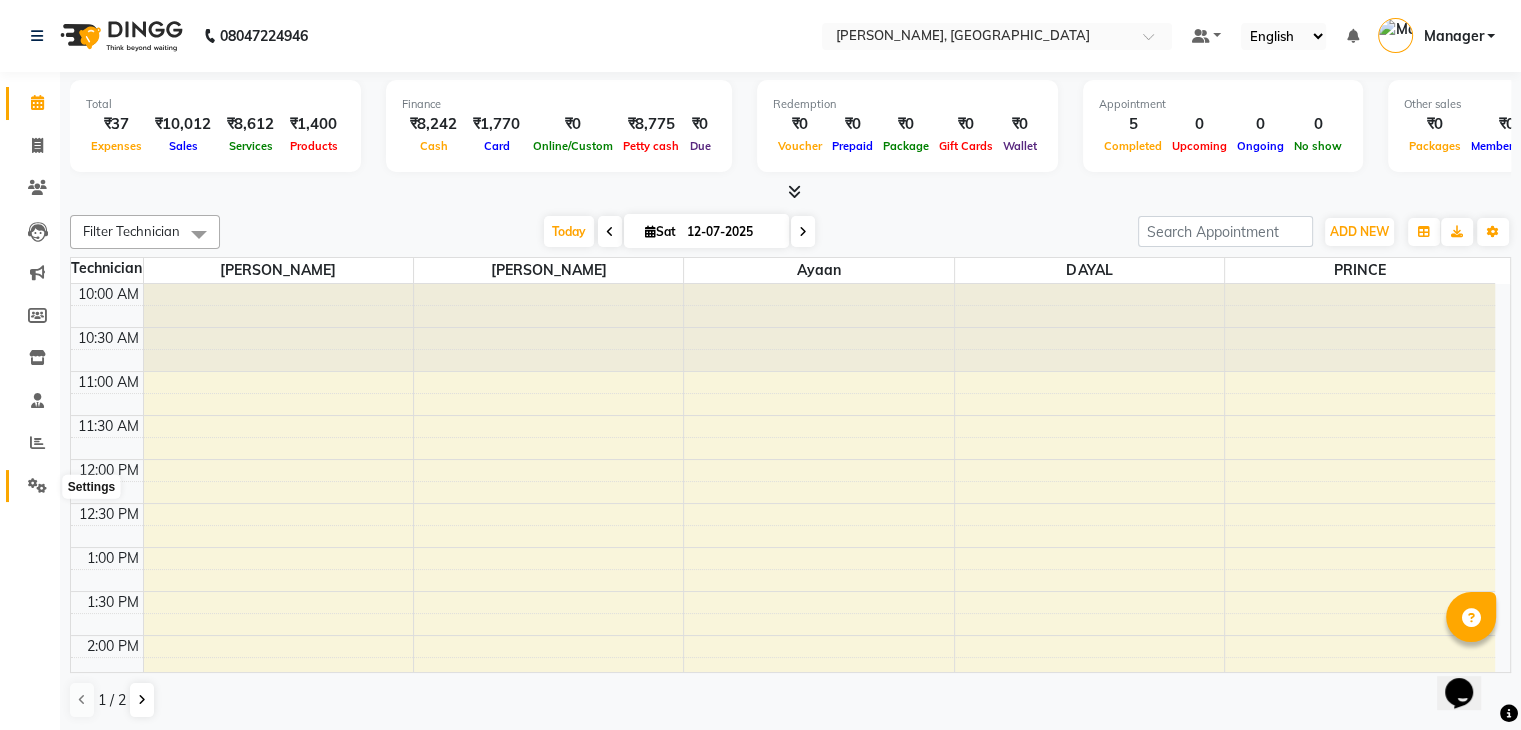click 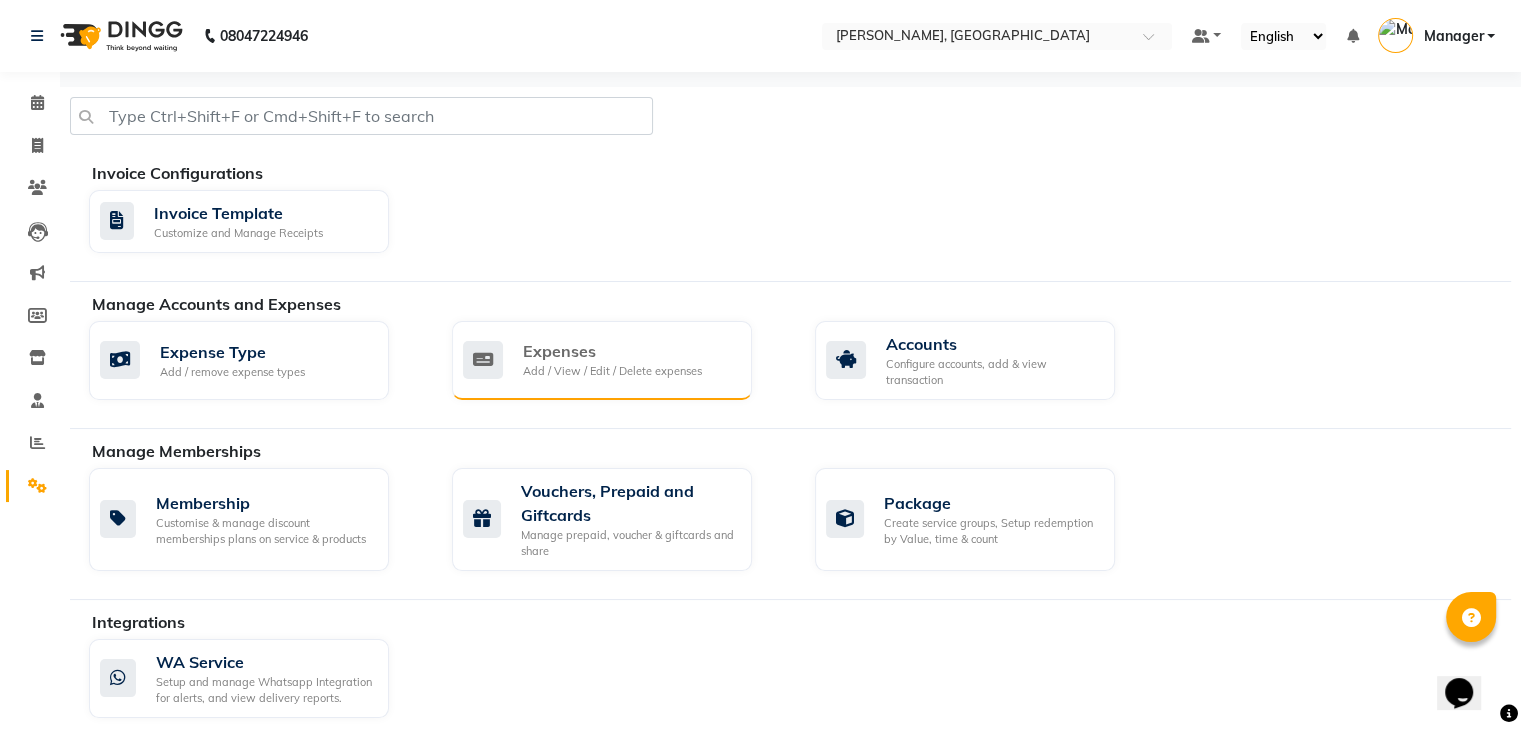 click on "Expenses" 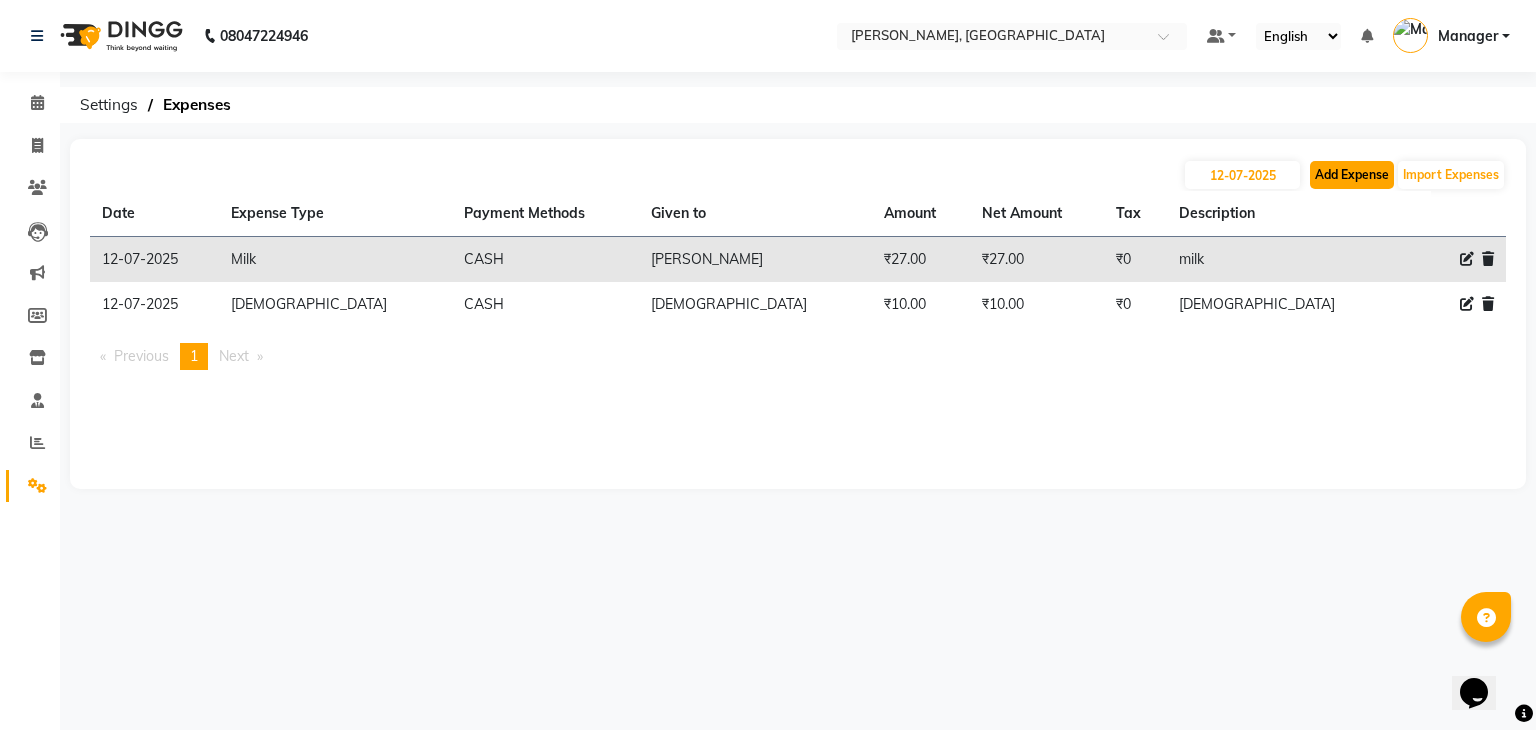 click on "Add Expense" 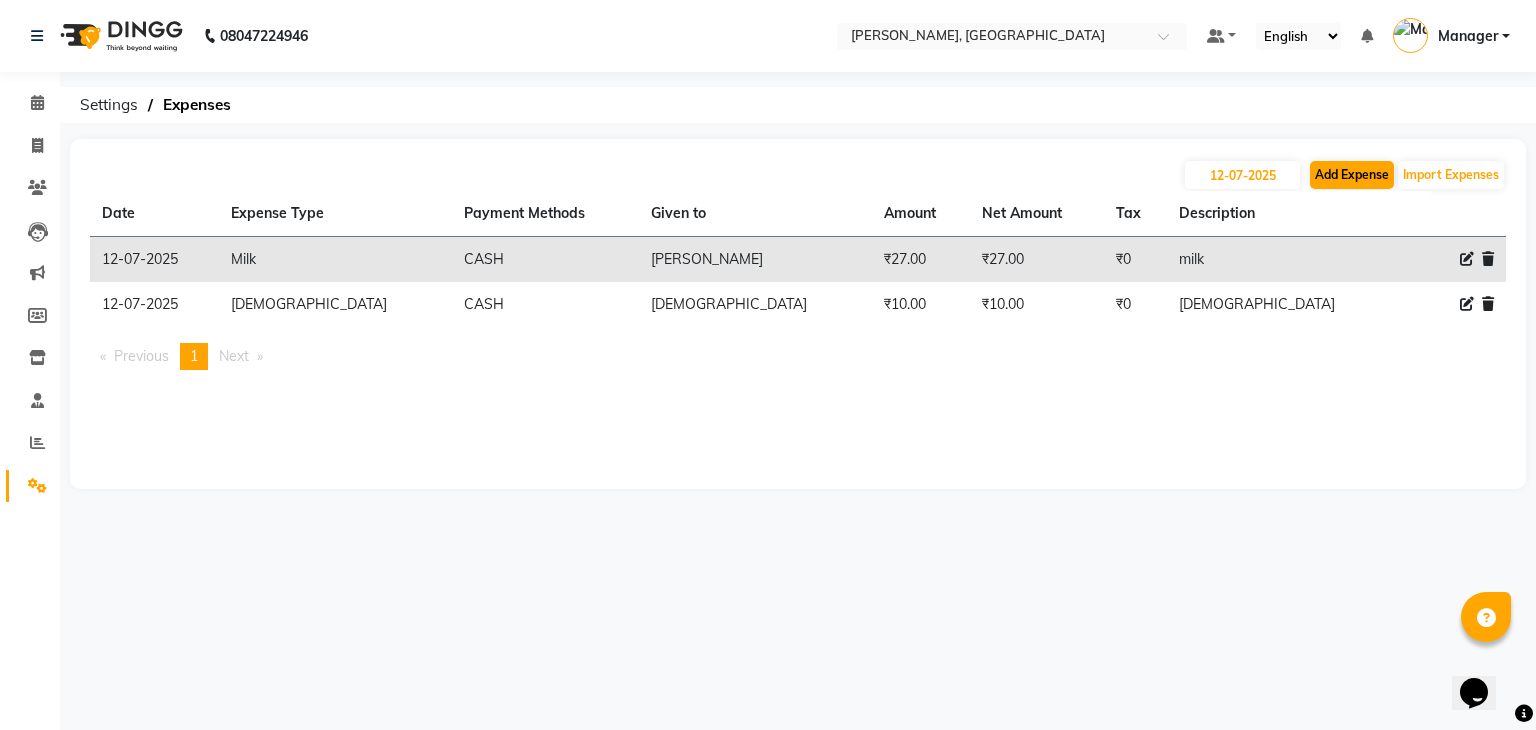 select on "1" 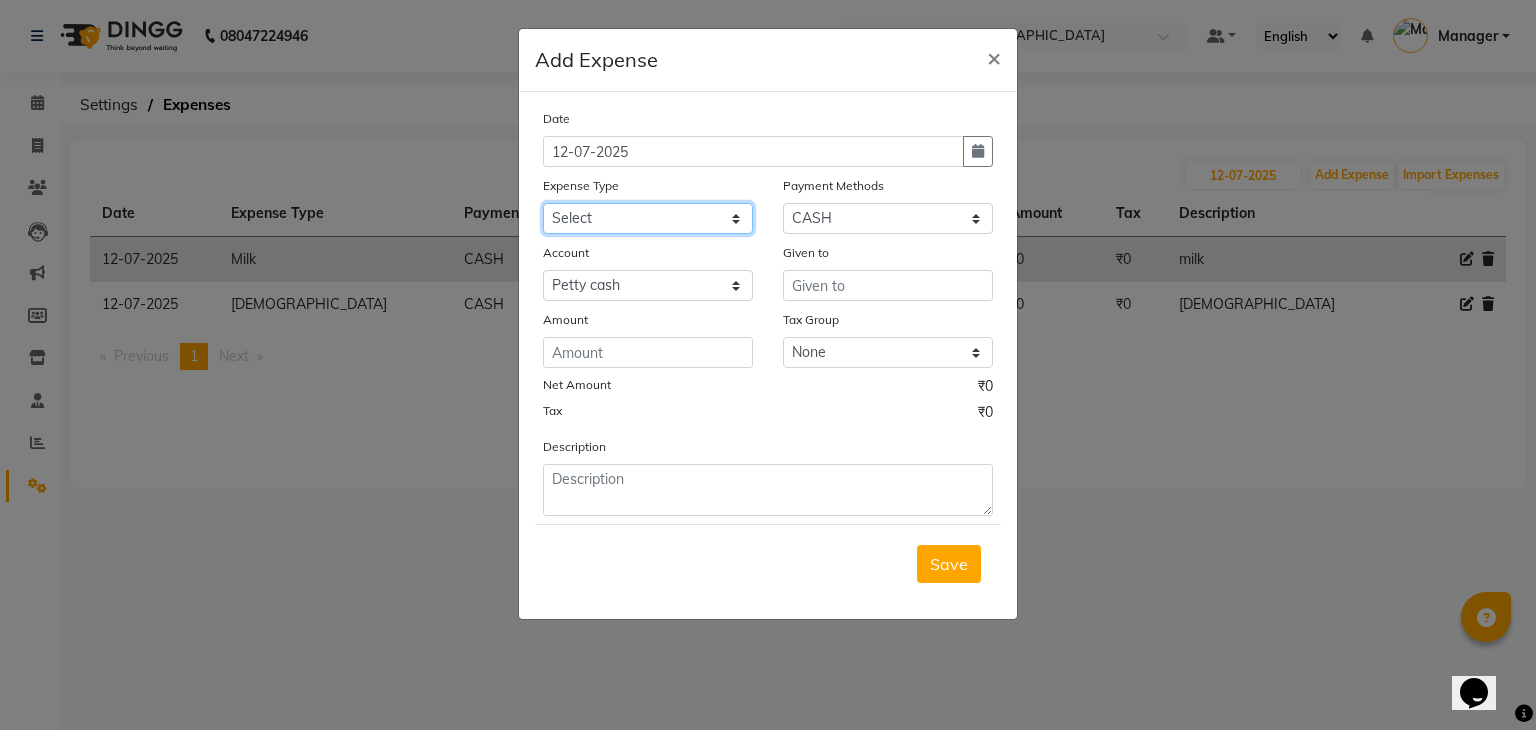 click on "Select acetone Advance Salary bank deposite BBMP Beauty products Bed charges BIRTHDAY CAKE Bonus [PERSON_NAME] CASH EXPENSE VOUCHER Cash handover Client Refreshment coconut water for clients COFFEE coffee powder Commission Conveyance Cotton Courier decoration Diesel for generator Donation Drinking Water Electricity Eyelashes return Face mask floor cleaner flowers daily garbage generator diesel green tea GST handover HANDWASH House Keeping Material House keeping Salary Incentive Internet Bill juice LAUNDRY Maintainance Marketing Medical Membership Milk Milk miscelleneous Naturals salon NEWSPAPER O T Other Pantry PETROL Phone Bill Plants plumber pooja items Porter priest Product Purchase product return Product sale puja items RAPIDO Refund Rent Shop Rent Staff Accommodation Royalty Salary Staff cab charges Staff dinner Staff Flight Ticket Staff  Hiring from another Branch Staff Snacks Stationary sugar sweets TEAM DINNER TIPS Tissue [DEMOGRAPHIC_DATA] Utilities Water Bottle Water cane week of salary Wi Fi Payment" 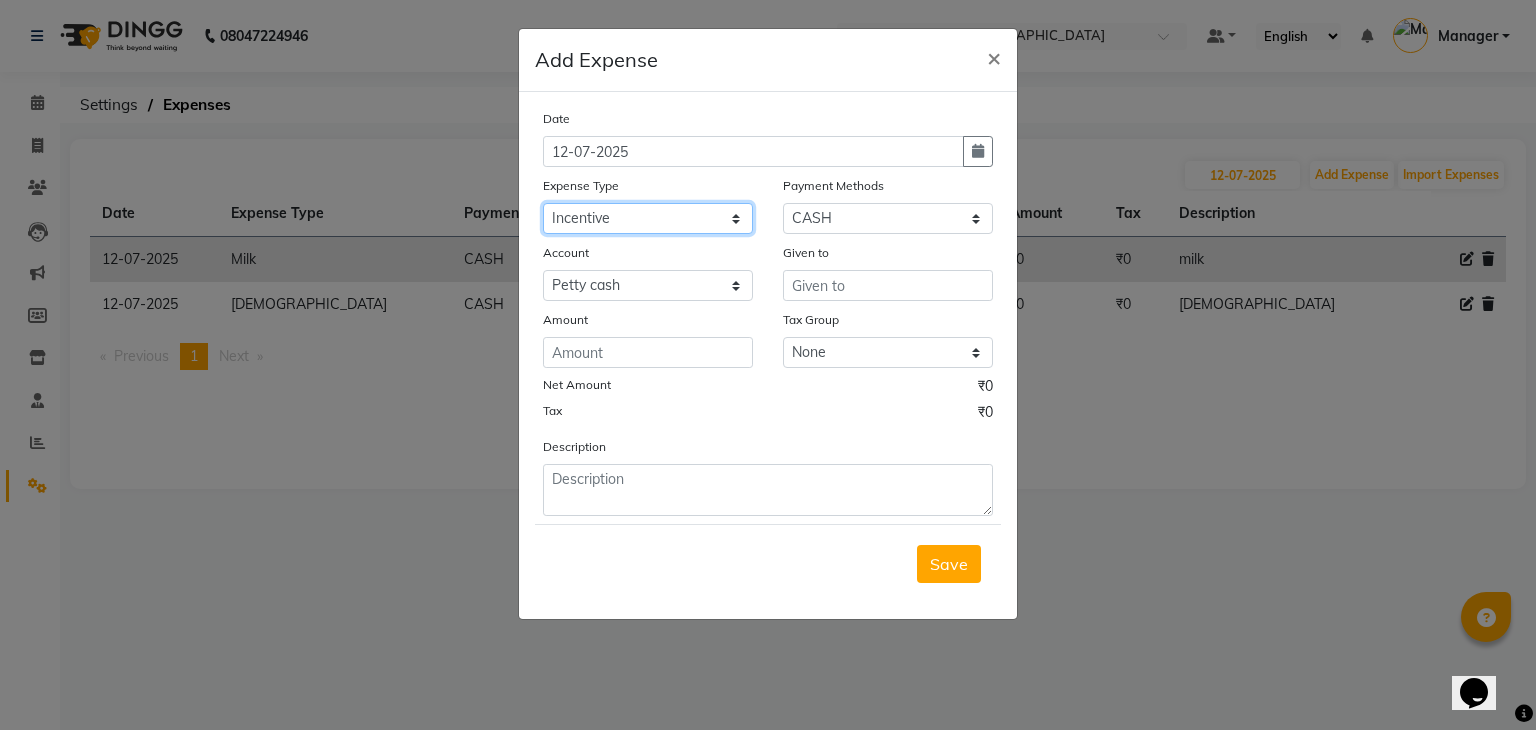 click on "Select acetone Advance Salary bank deposite BBMP Beauty products Bed charges BIRTHDAY CAKE Bonus [PERSON_NAME] CASH EXPENSE VOUCHER Cash handover Client Refreshment coconut water for clients COFFEE coffee powder Commission Conveyance Cotton Courier decoration Diesel for generator Donation Drinking Water Electricity Eyelashes return Face mask floor cleaner flowers daily garbage generator diesel green tea GST handover HANDWASH House Keeping Material House keeping Salary Incentive Internet Bill juice LAUNDRY Maintainance Marketing Medical Membership Milk Milk miscelleneous Naturals salon NEWSPAPER O T Other Pantry PETROL Phone Bill Plants plumber pooja items Porter priest Product Purchase product return Product sale puja items RAPIDO Refund Rent Shop Rent Staff Accommodation Royalty Salary Staff cab charges Staff dinner Staff Flight Ticket Staff  Hiring from another Branch Staff Snacks Stationary sugar sweets TEAM DINNER TIPS Tissue [DEMOGRAPHIC_DATA] Utilities Water Bottle Water cane week of salary Wi Fi Payment" 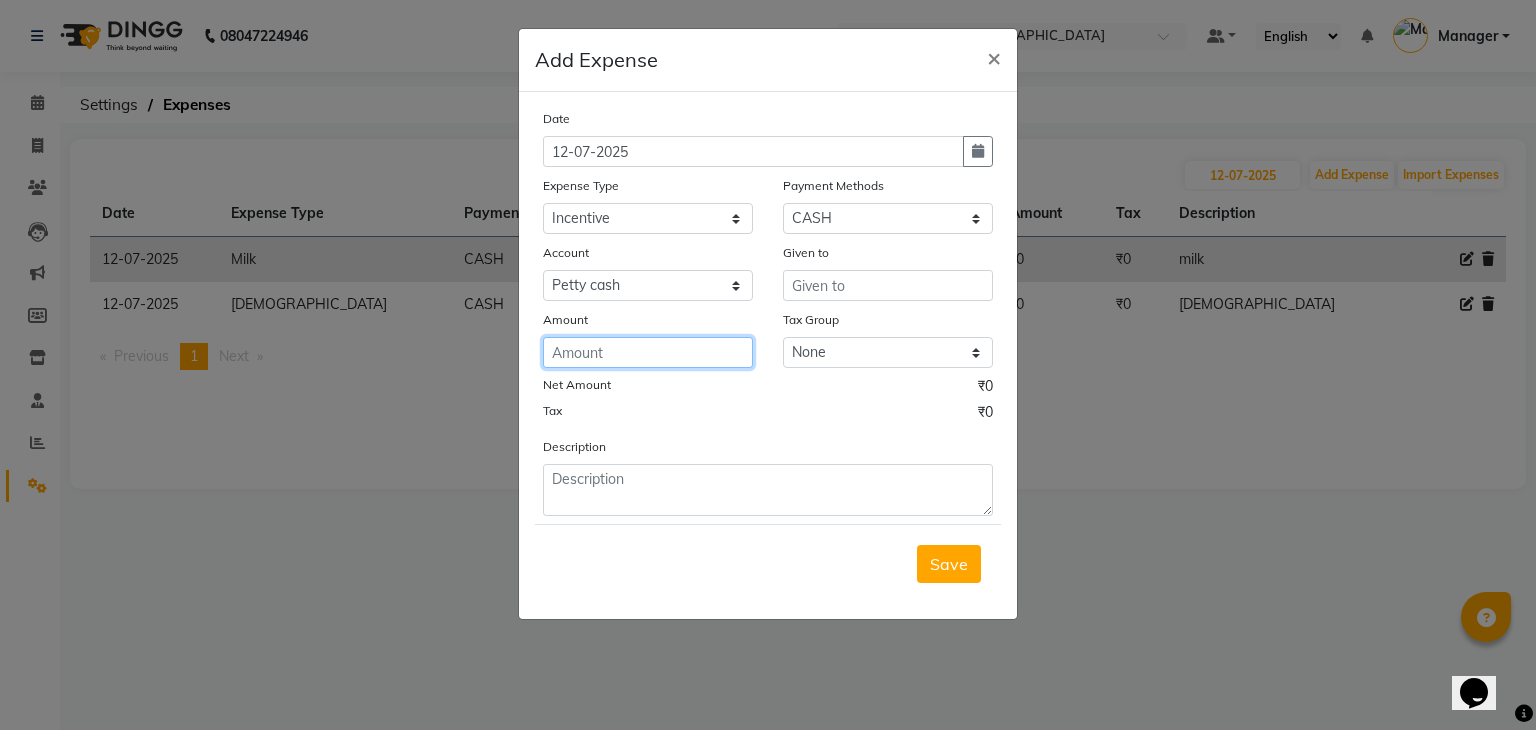 click 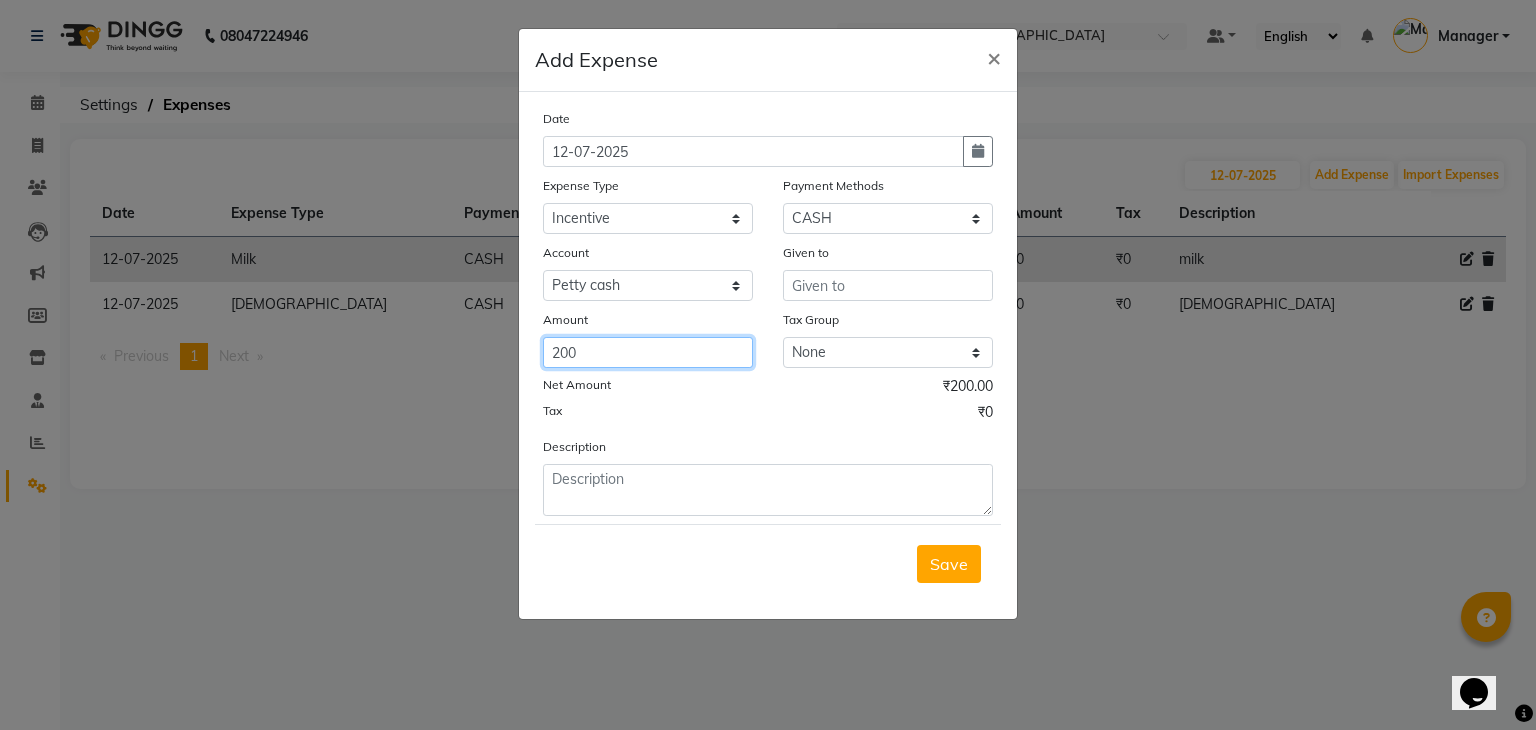 type on "200" 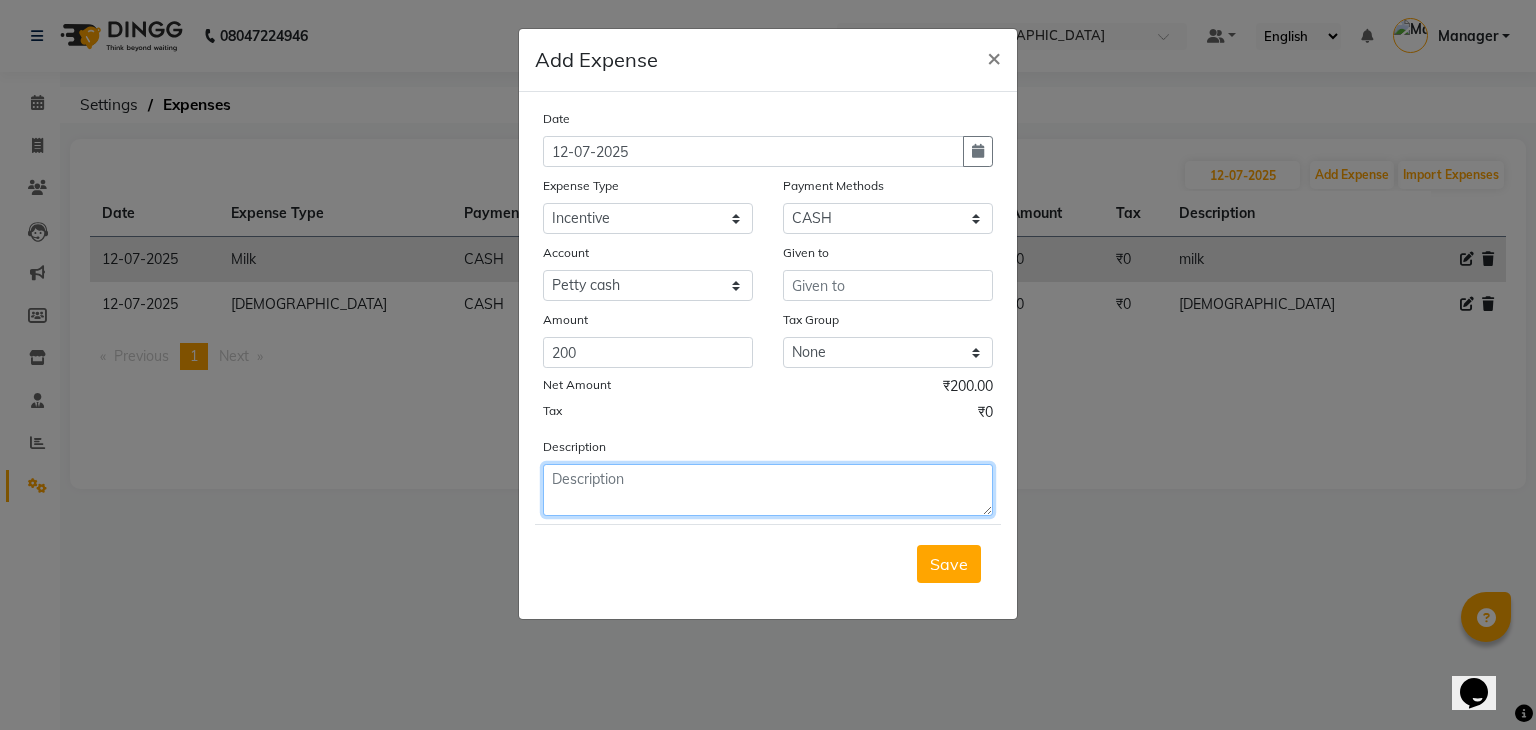 click 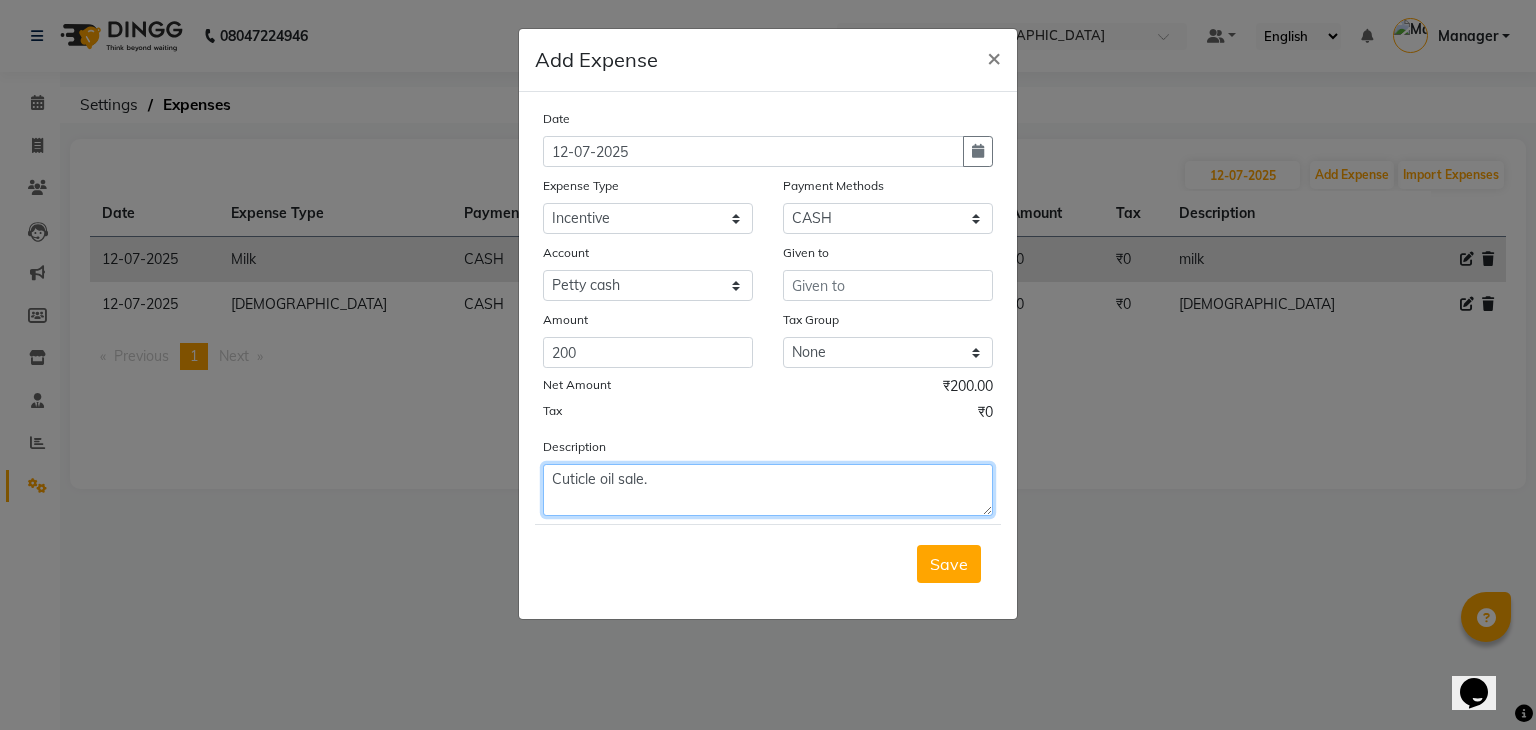 type on "Cuticle oil sale." 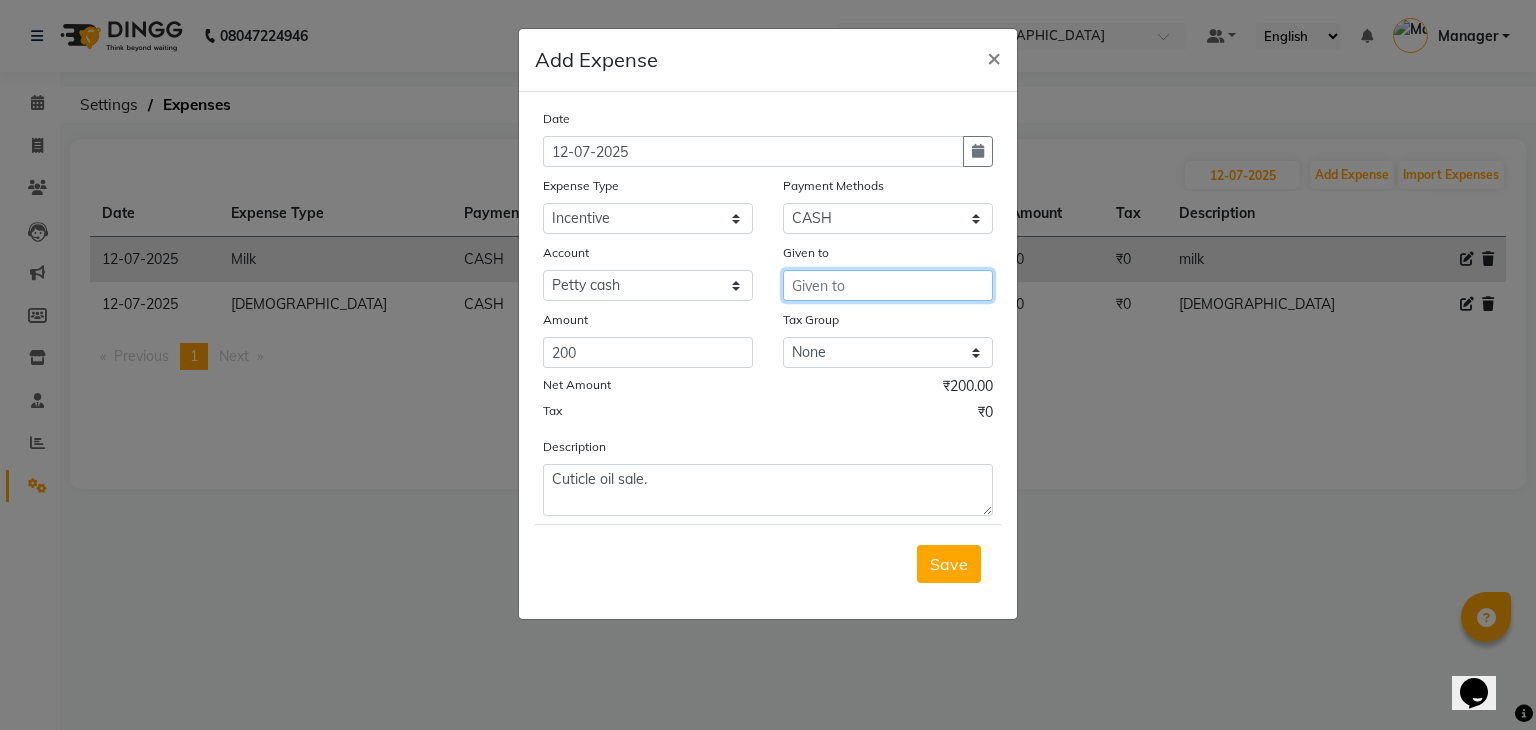 click at bounding box center (888, 285) 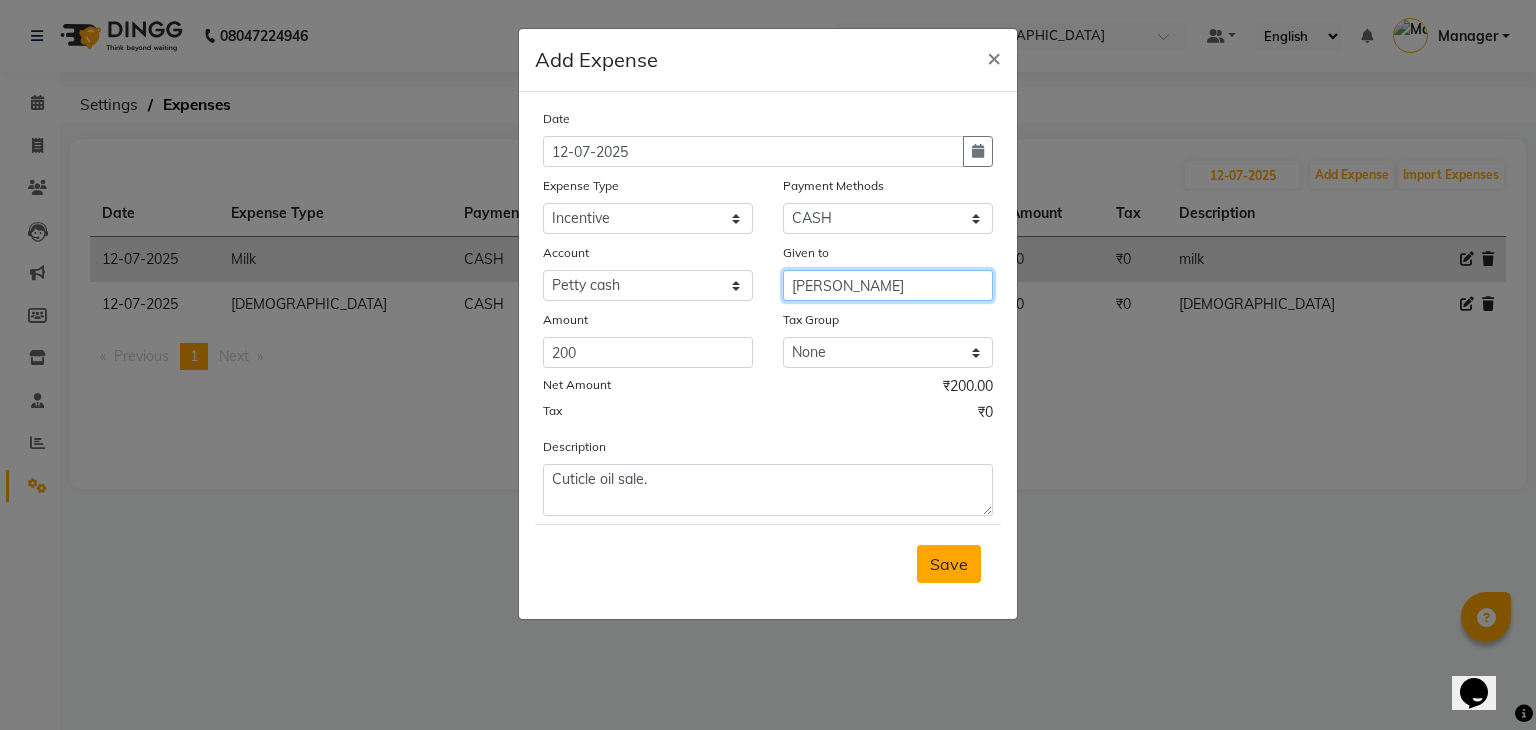 type on "[PERSON_NAME]" 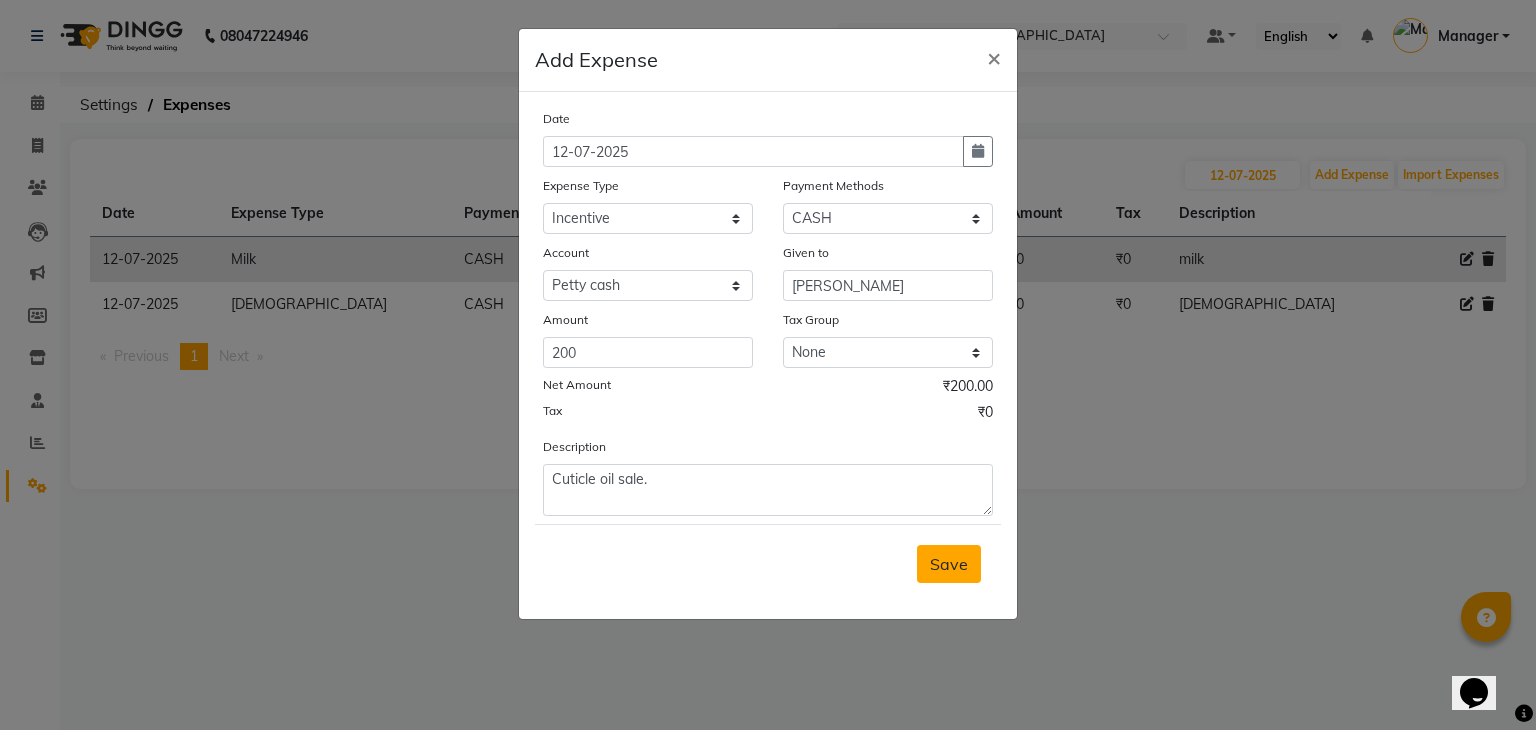 click on "Save" at bounding box center [949, 564] 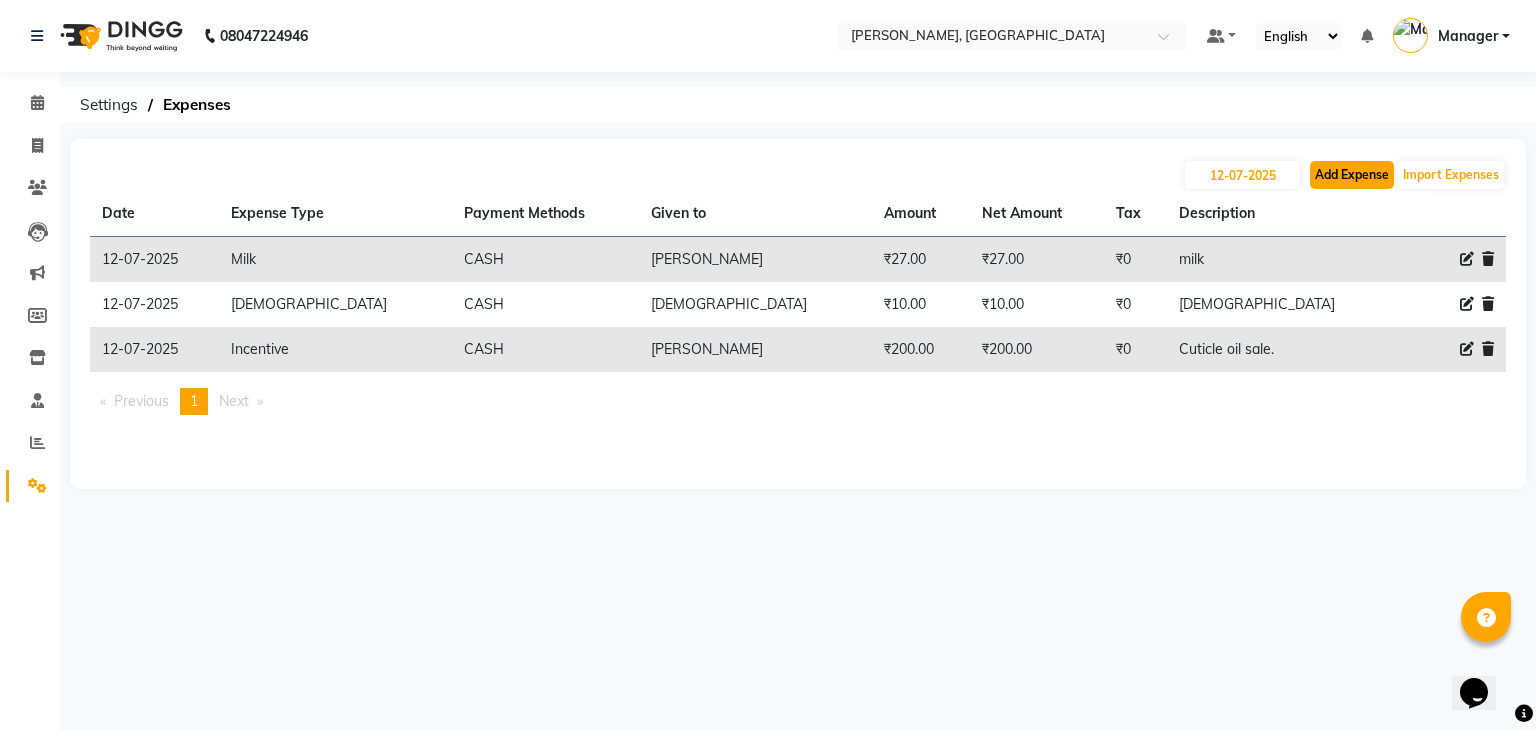 click on "Add Expense" 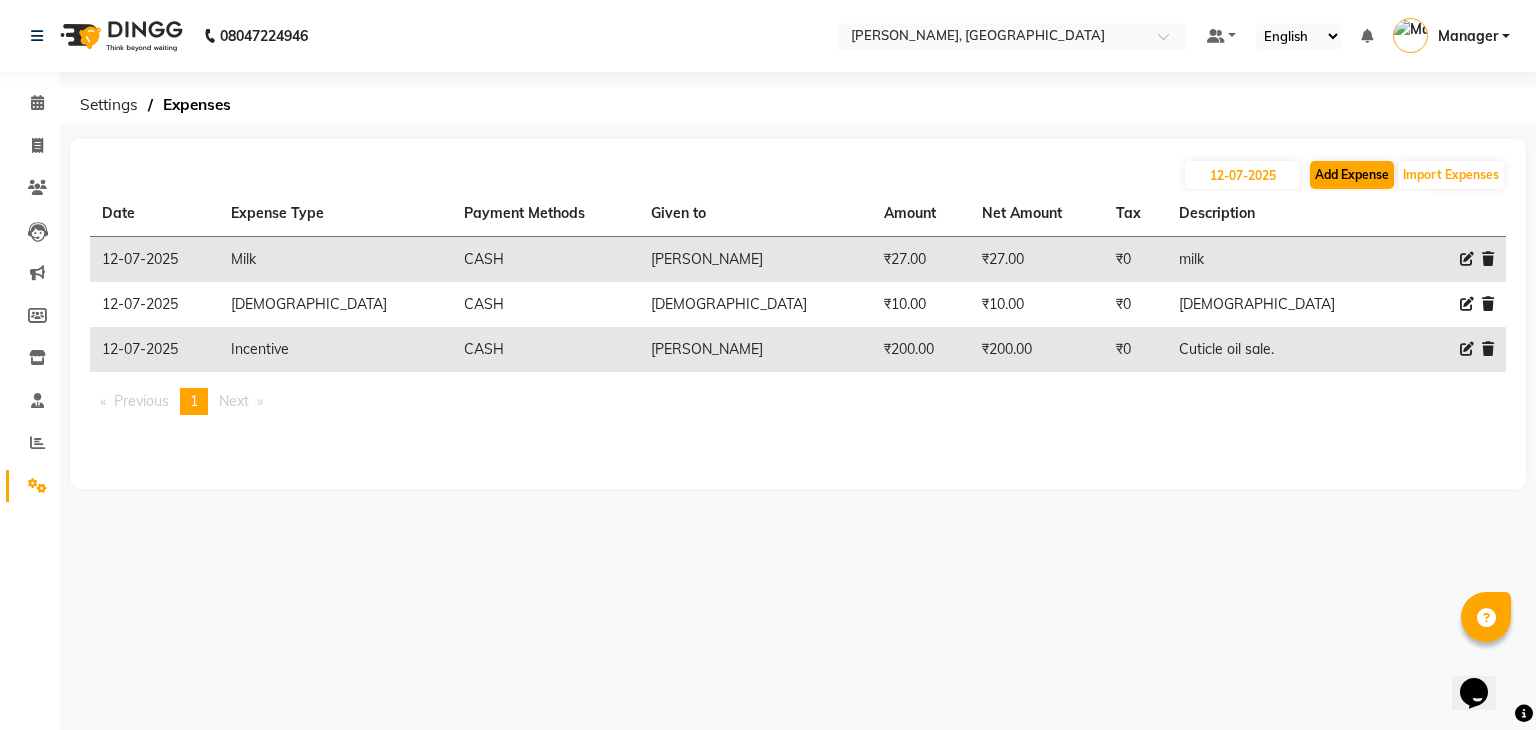 select on "1" 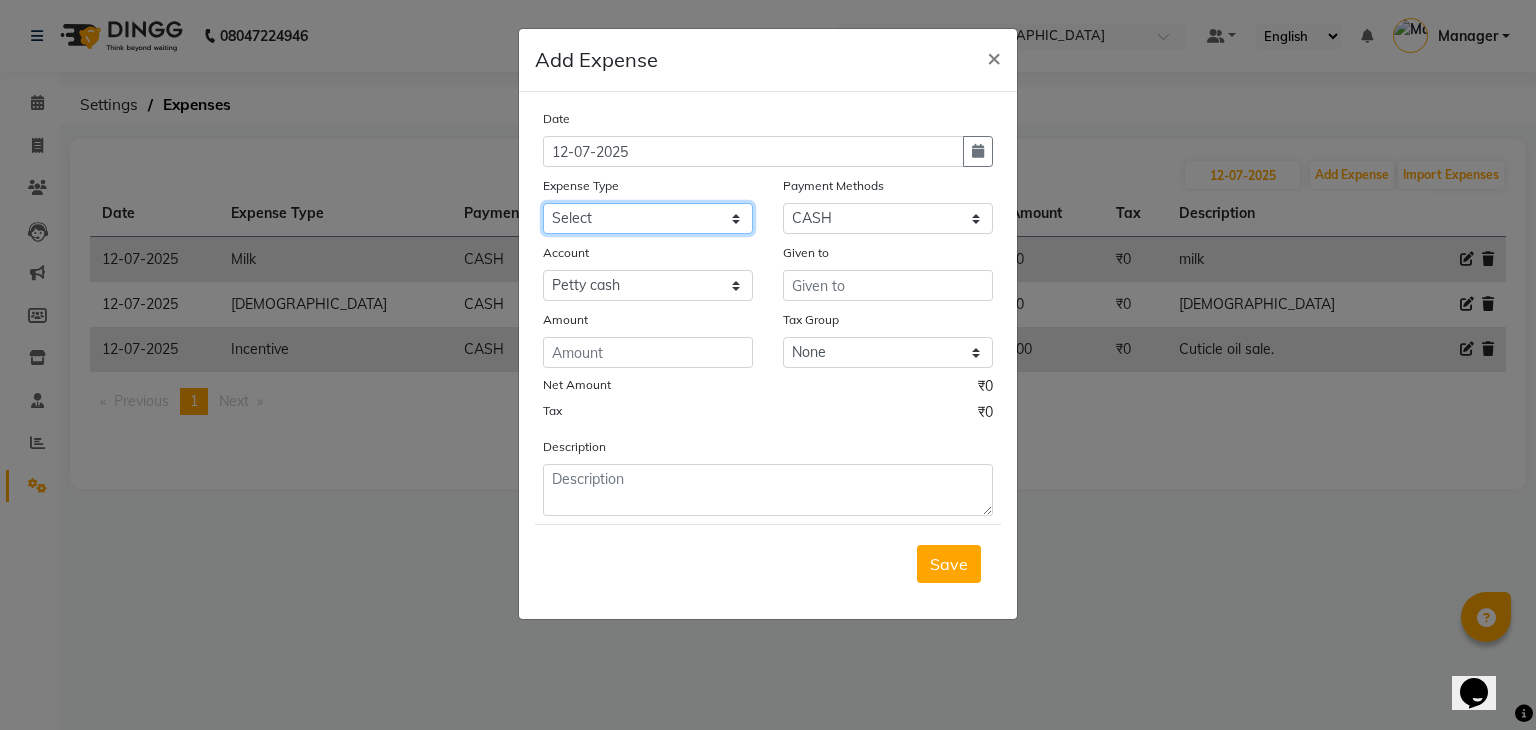 click on "Select acetone Advance Salary bank deposite BBMP Beauty products Bed charges BIRTHDAY CAKE Bonus [PERSON_NAME] CASH EXPENSE VOUCHER Cash handover Client Refreshment coconut water for clients COFFEE coffee powder Commission Conveyance Cotton Courier decoration Diesel for generator Donation Drinking Water Electricity Eyelashes return Face mask floor cleaner flowers daily garbage generator diesel green tea GST handover HANDWASH House Keeping Material House keeping Salary Incentive Internet Bill juice LAUNDRY Maintainance Marketing Medical Membership Milk Milk miscelleneous Naturals salon NEWSPAPER O T Other Pantry PETROL Phone Bill Plants plumber pooja items Porter priest Product Purchase product return Product sale puja items RAPIDO Refund Rent Shop Rent Staff Accommodation Royalty Salary Staff cab charges Staff dinner Staff Flight Ticket Staff  Hiring from another Branch Staff Snacks Stationary sugar sweets TEAM DINNER TIPS Tissue [DEMOGRAPHIC_DATA] Utilities Water Bottle Water cane week of salary Wi Fi Payment" 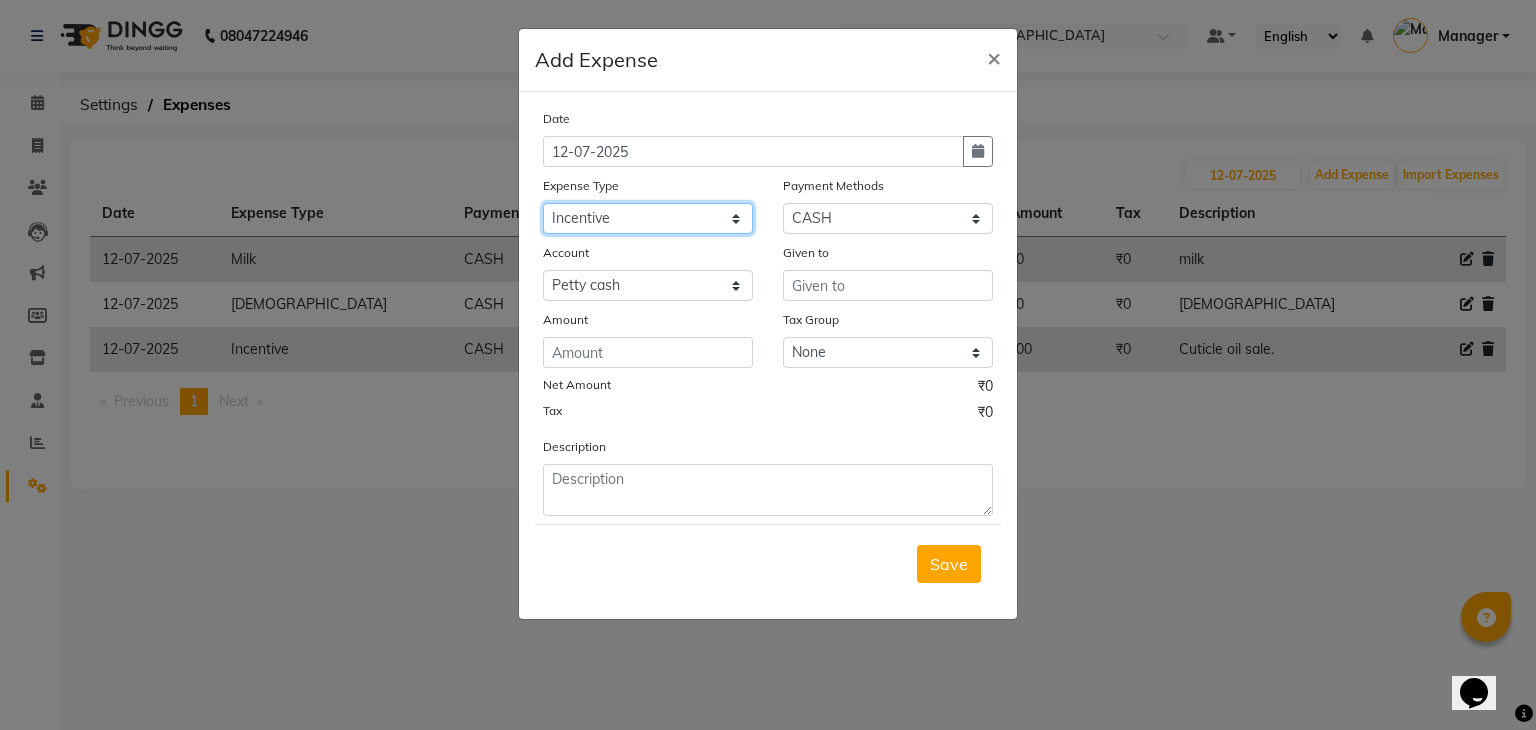 click on "Select acetone Advance Salary bank deposite BBMP Beauty products Bed charges BIRTHDAY CAKE Bonus [PERSON_NAME] CASH EXPENSE VOUCHER Cash handover Client Refreshment coconut water for clients COFFEE coffee powder Commission Conveyance Cotton Courier decoration Diesel for generator Donation Drinking Water Electricity Eyelashes return Face mask floor cleaner flowers daily garbage generator diesel green tea GST handover HANDWASH House Keeping Material House keeping Salary Incentive Internet Bill juice LAUNDRY Maintainance Marketing Medical Membership Milk Milk miscelleneous Naturals salon NEWSPAPER O T Other Pantry PETROL Phone Bill Plants plumber pooja items Porter priest Product Purchase product return Product sale puja items RAPIDO Refund Rent Shop Rent Staff Accommodation Royalty Salary Staff cab charges Staff dinner Staff Flight Ticket Staff  Hiring from another Branch Staff Snacks Stationary sugar sweets TEAM DINNER TIPS Tissue [DEMOGRAPHIC_DATA] Utilities Water Bottle Water cane week of salary Wi Fi Payment" 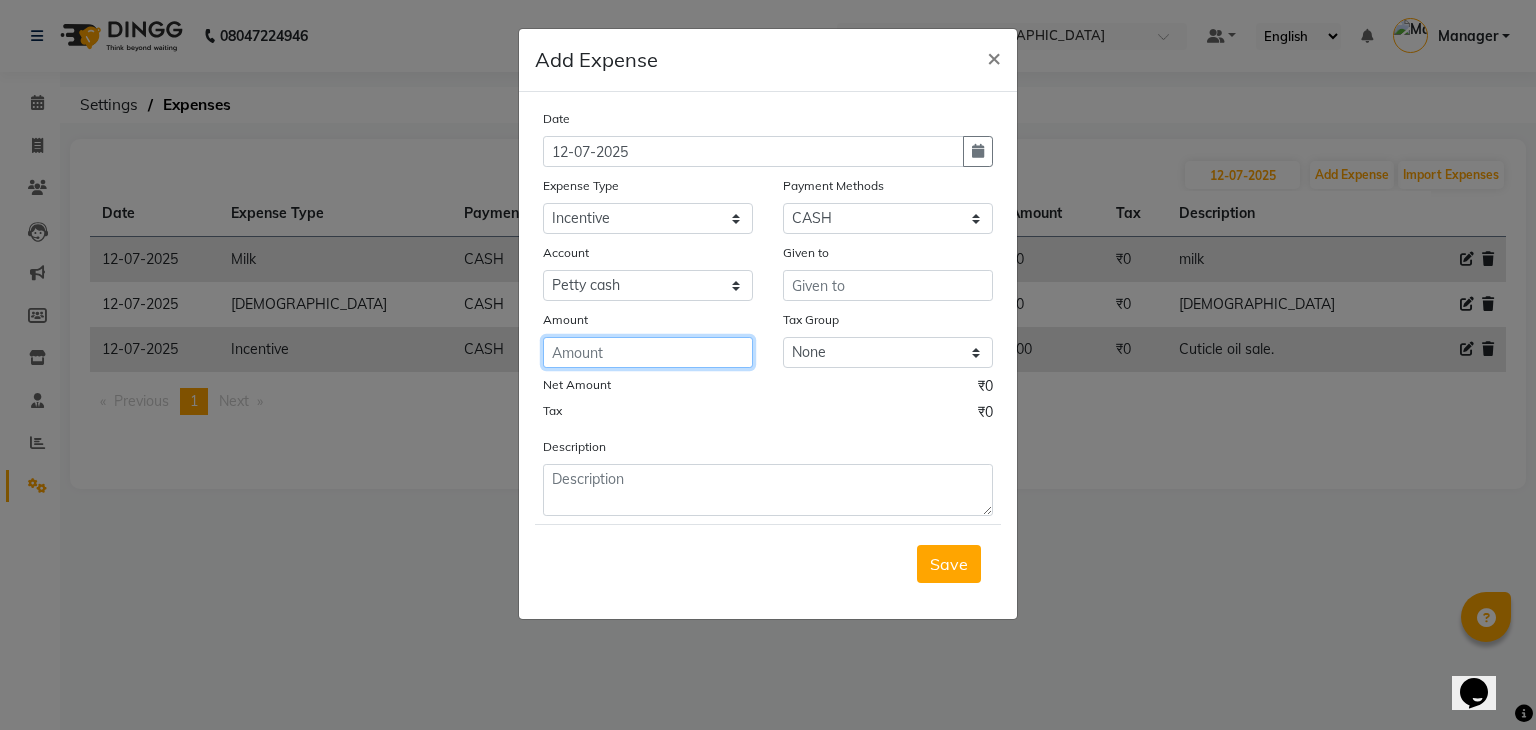 click 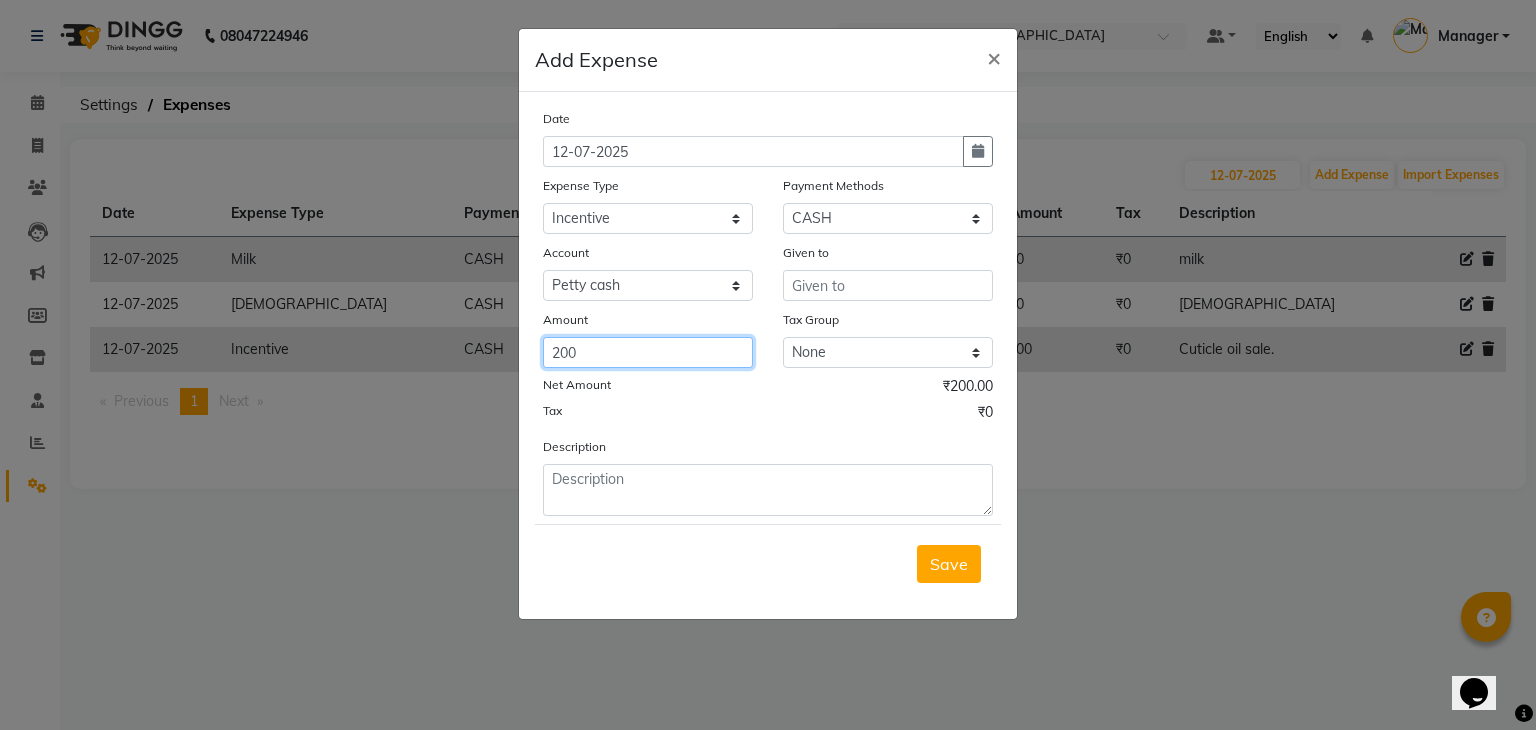 type on "200" 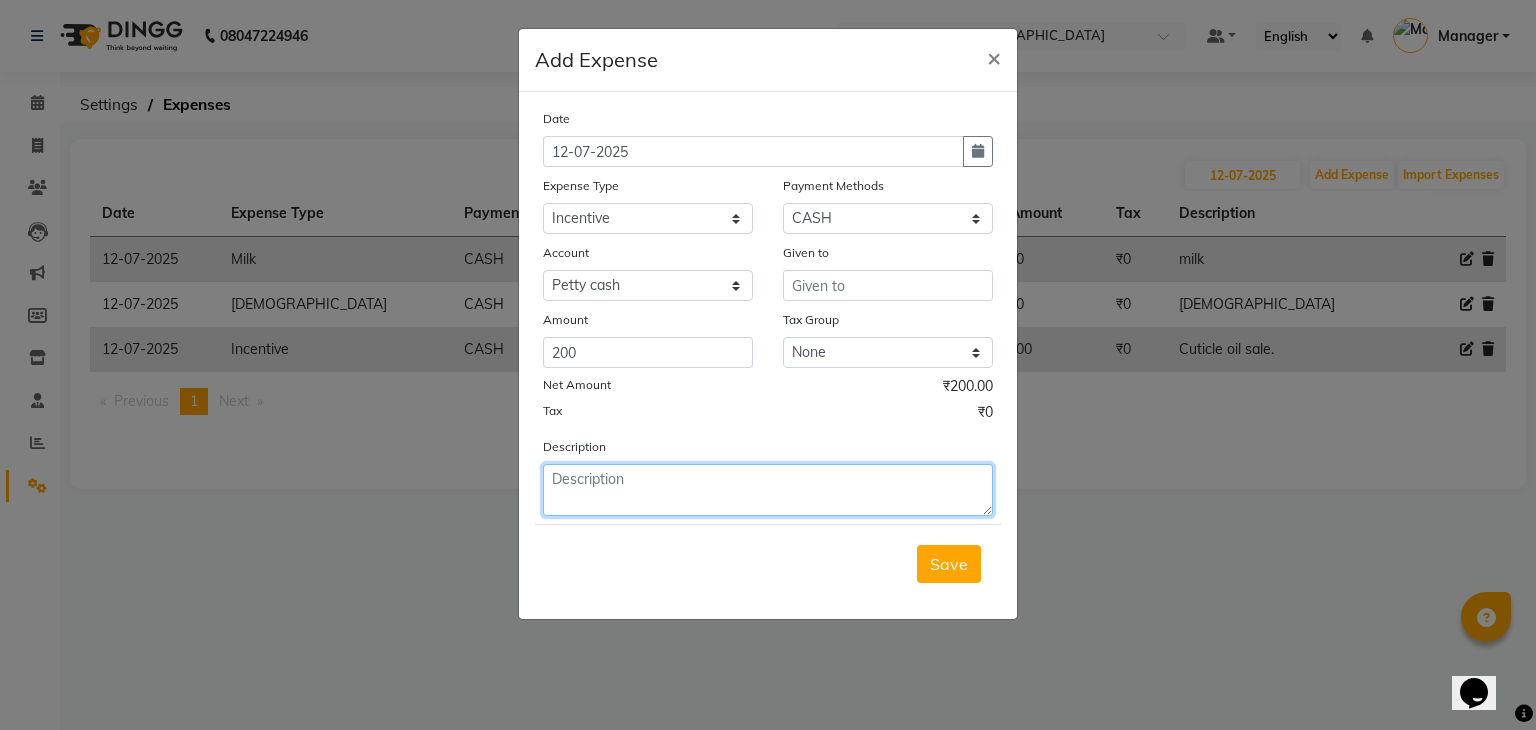 click 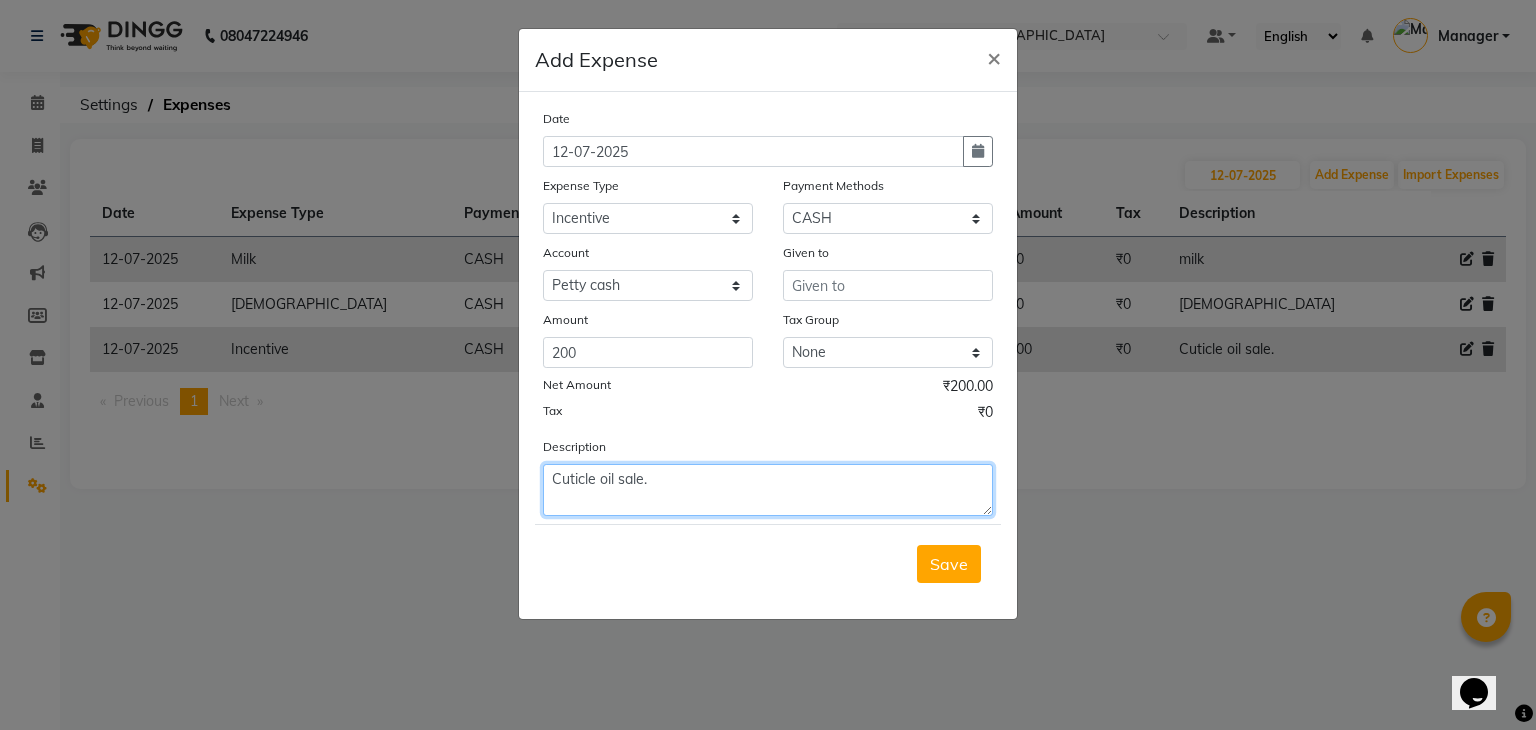 type on "Cuticle oil sale." 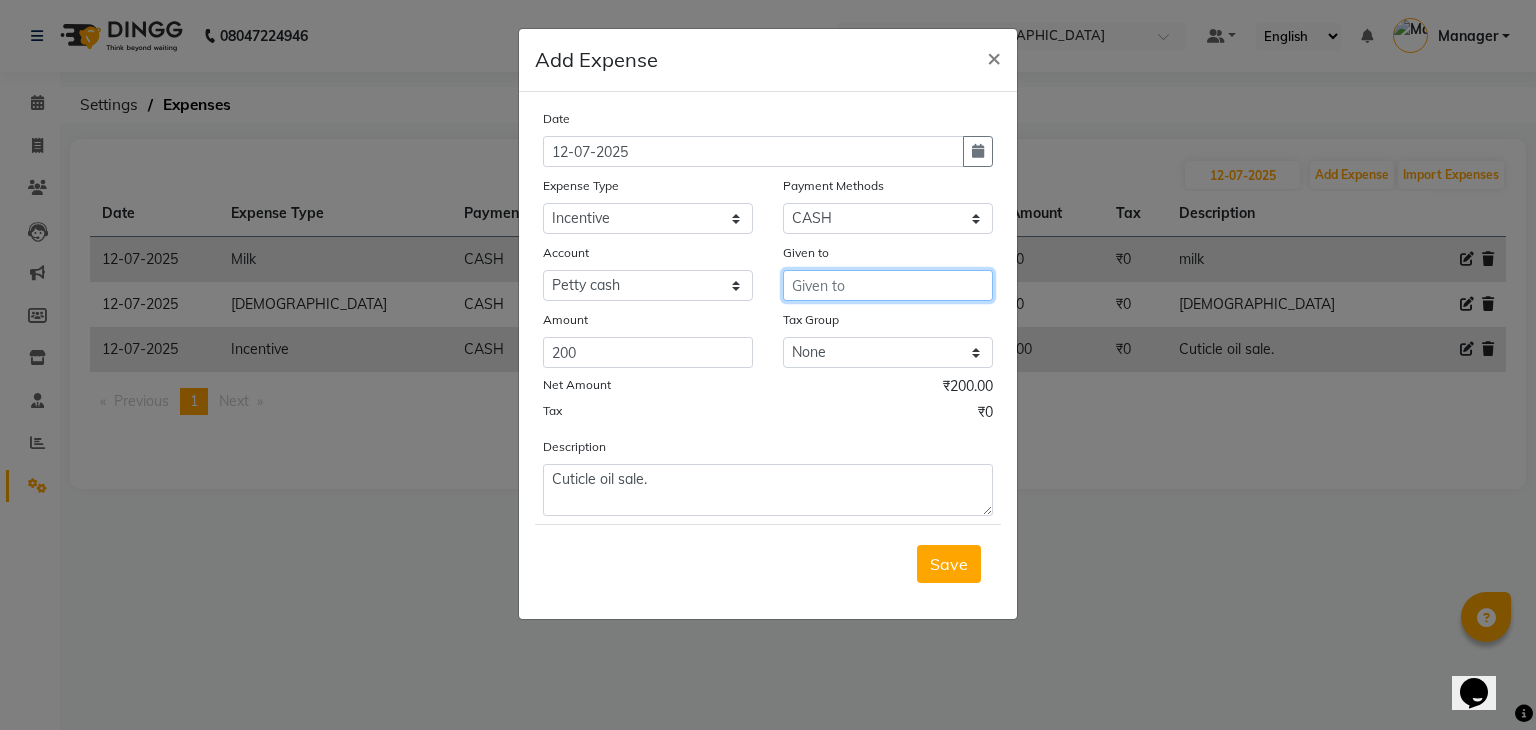 click at bounding box center (888, 285) 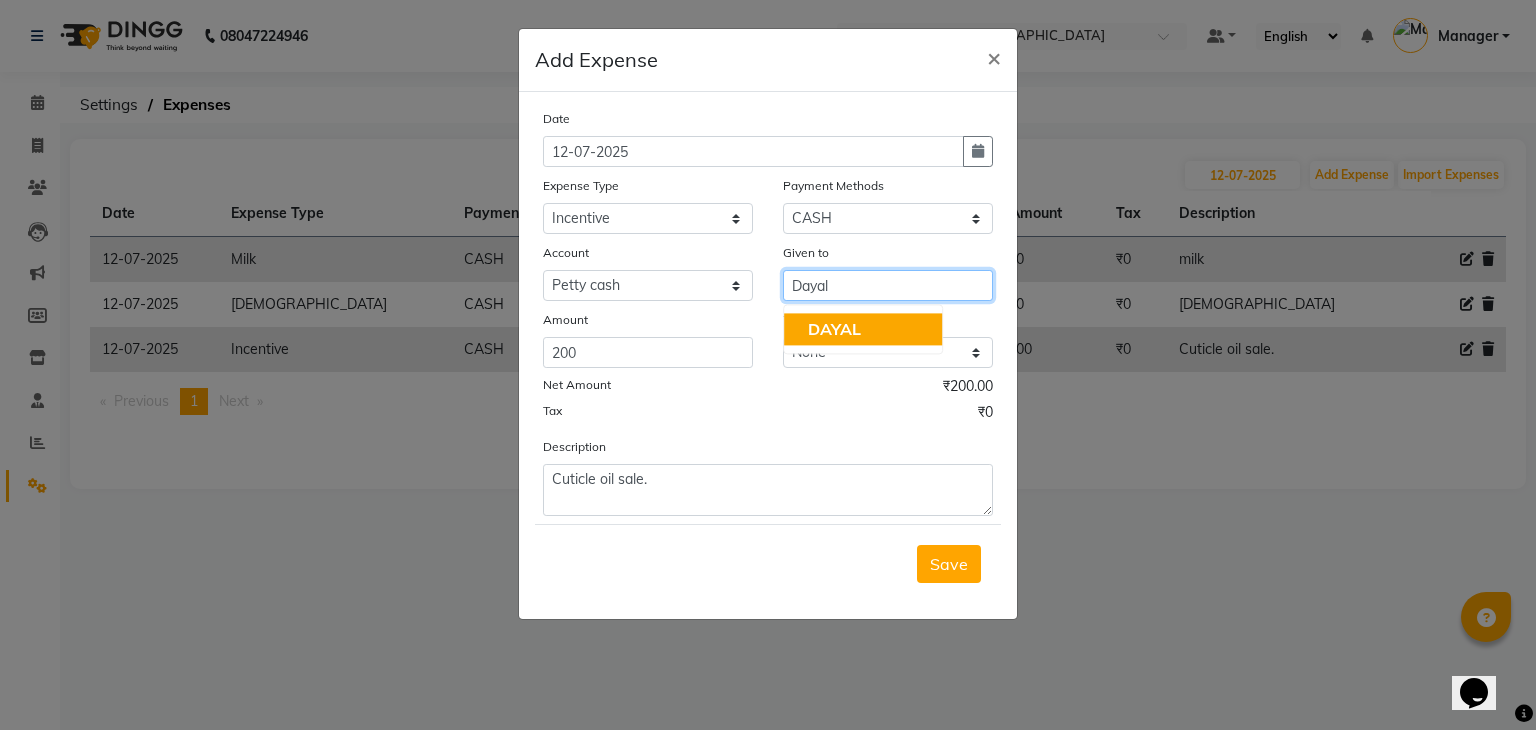 click on "DAYAL" 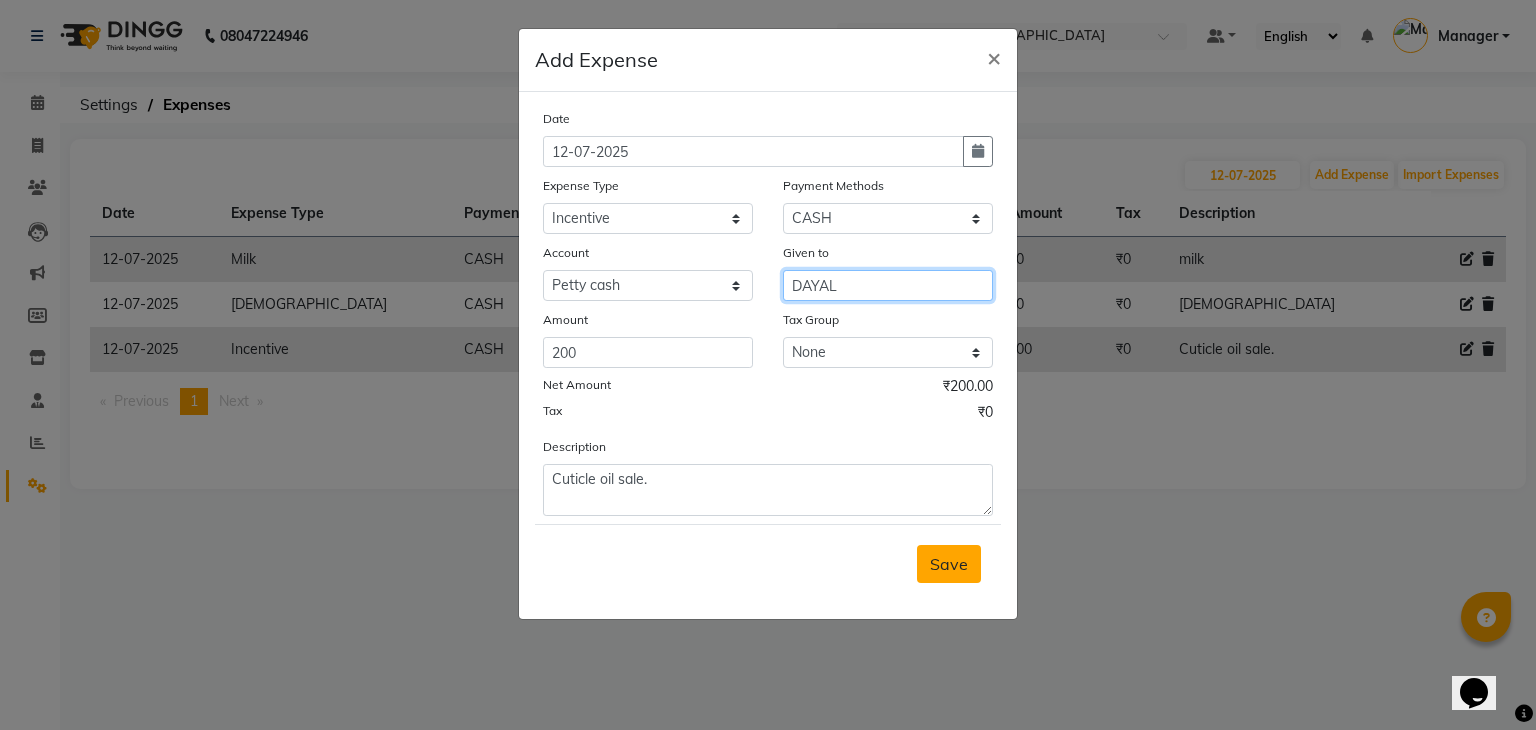 type on "DAYAL" 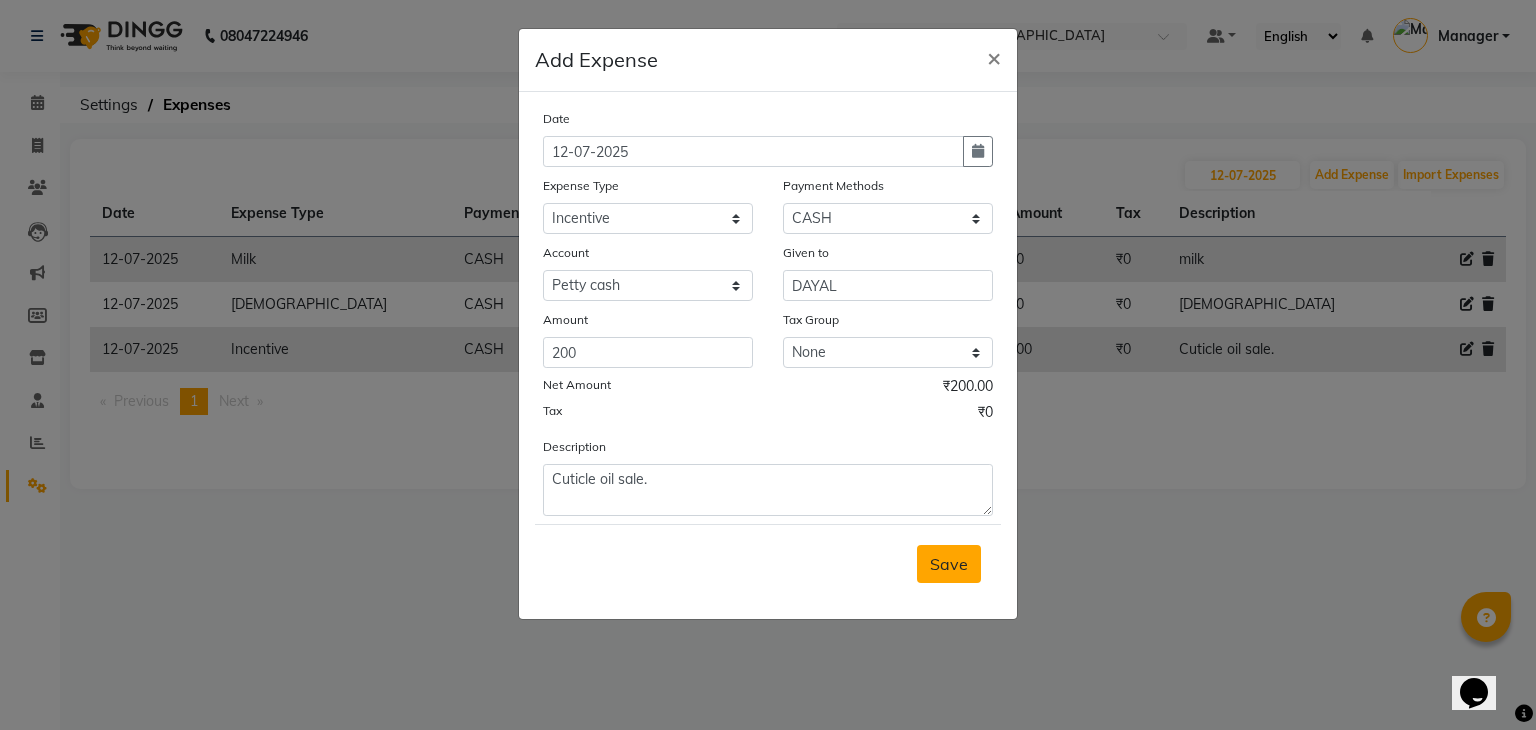 click on "Save" at bounding box center (949, 564) 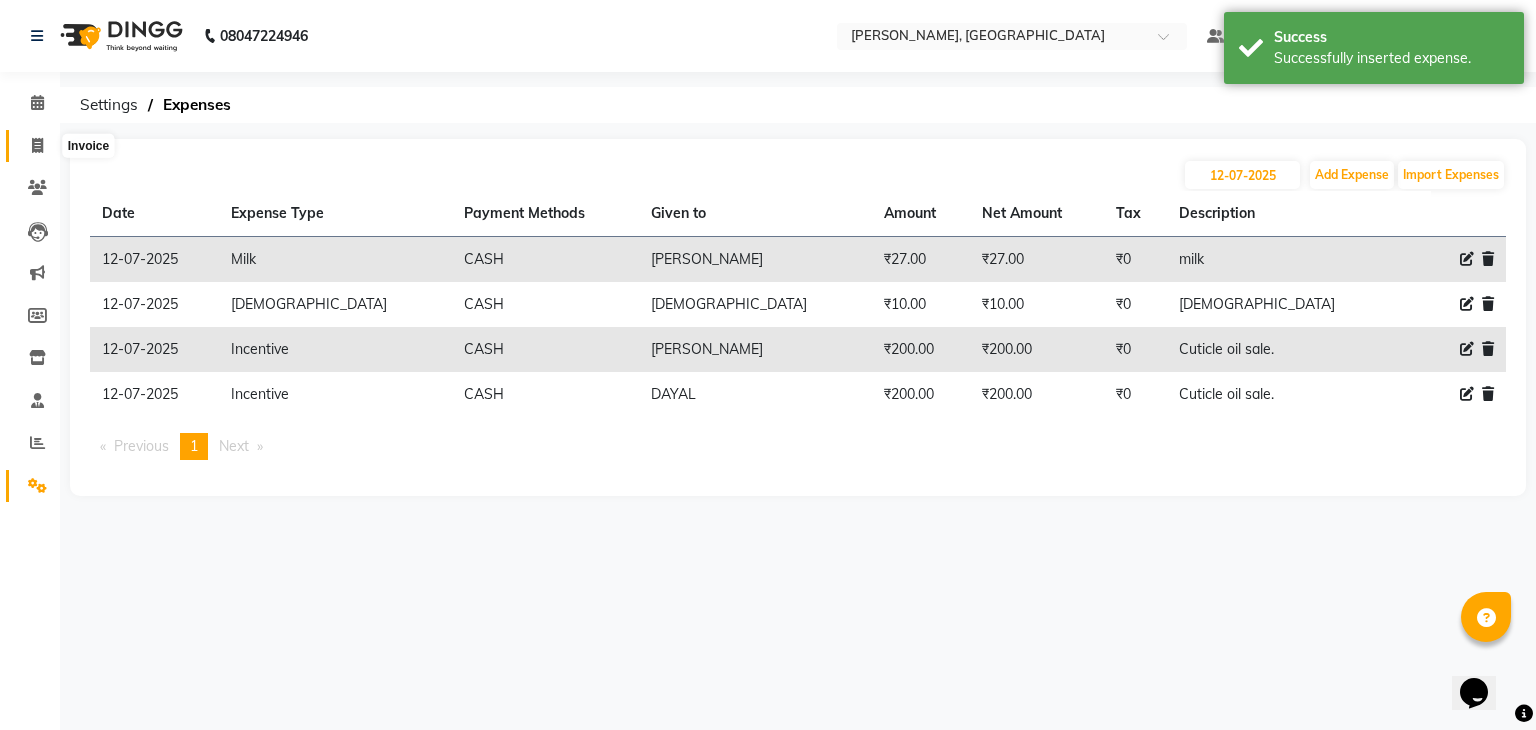 click 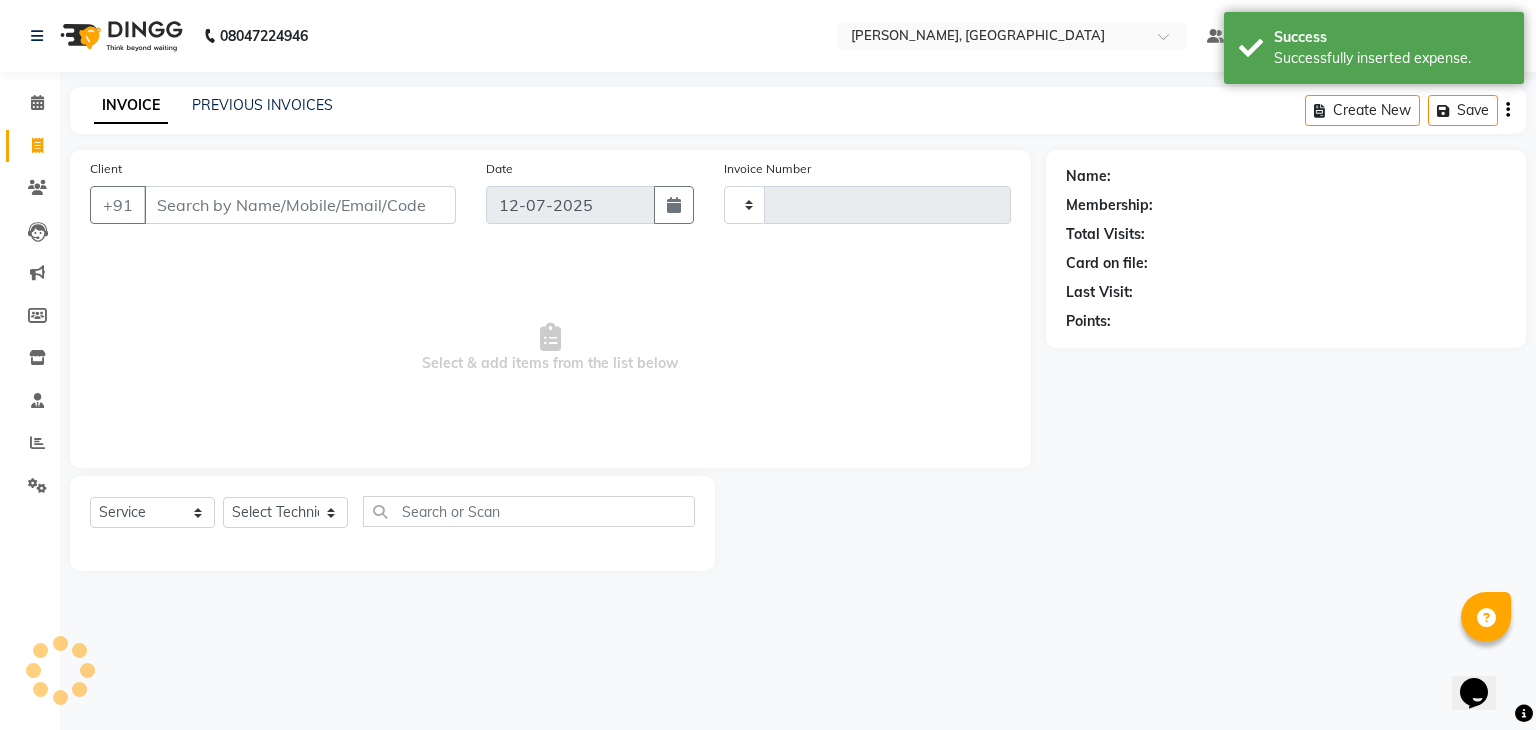 type on "0620" 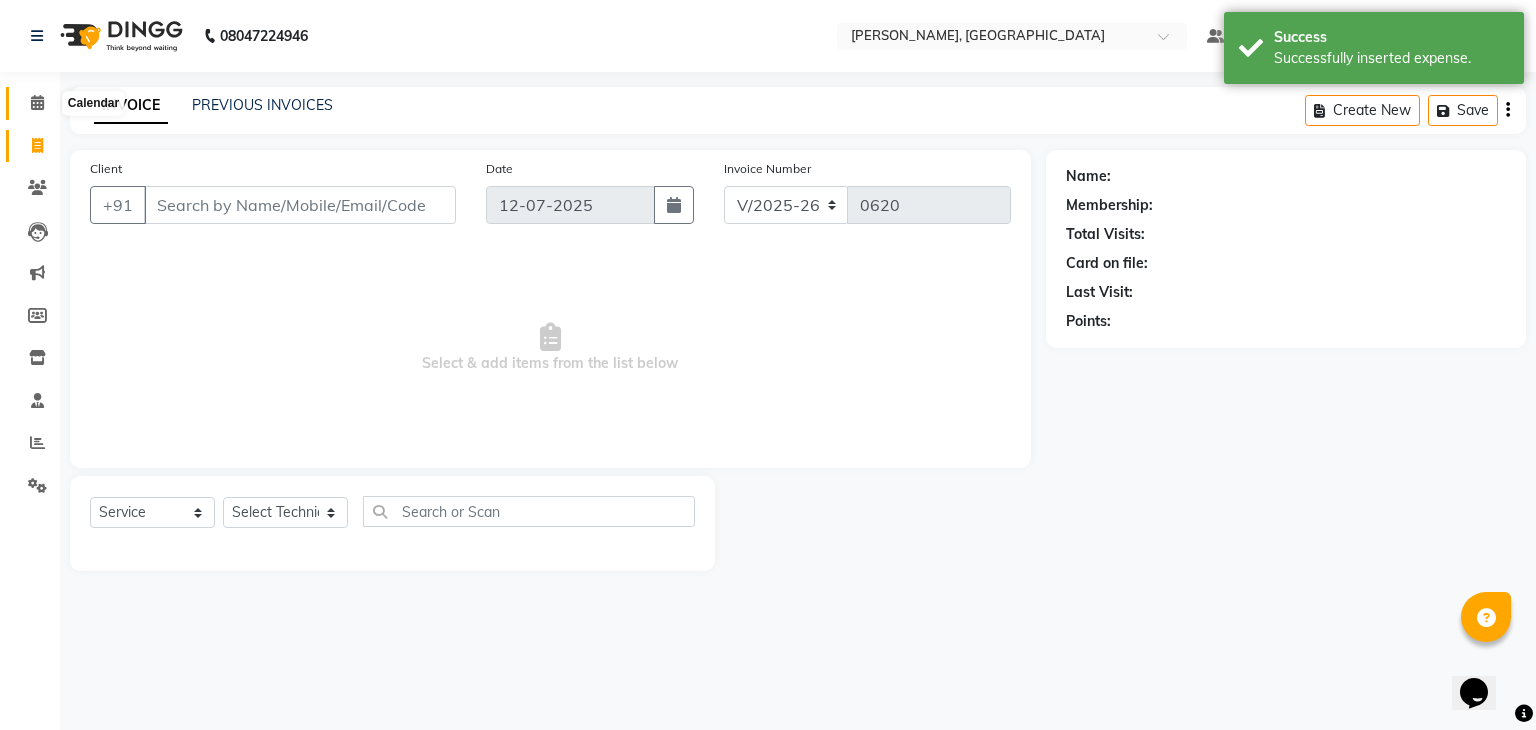 click 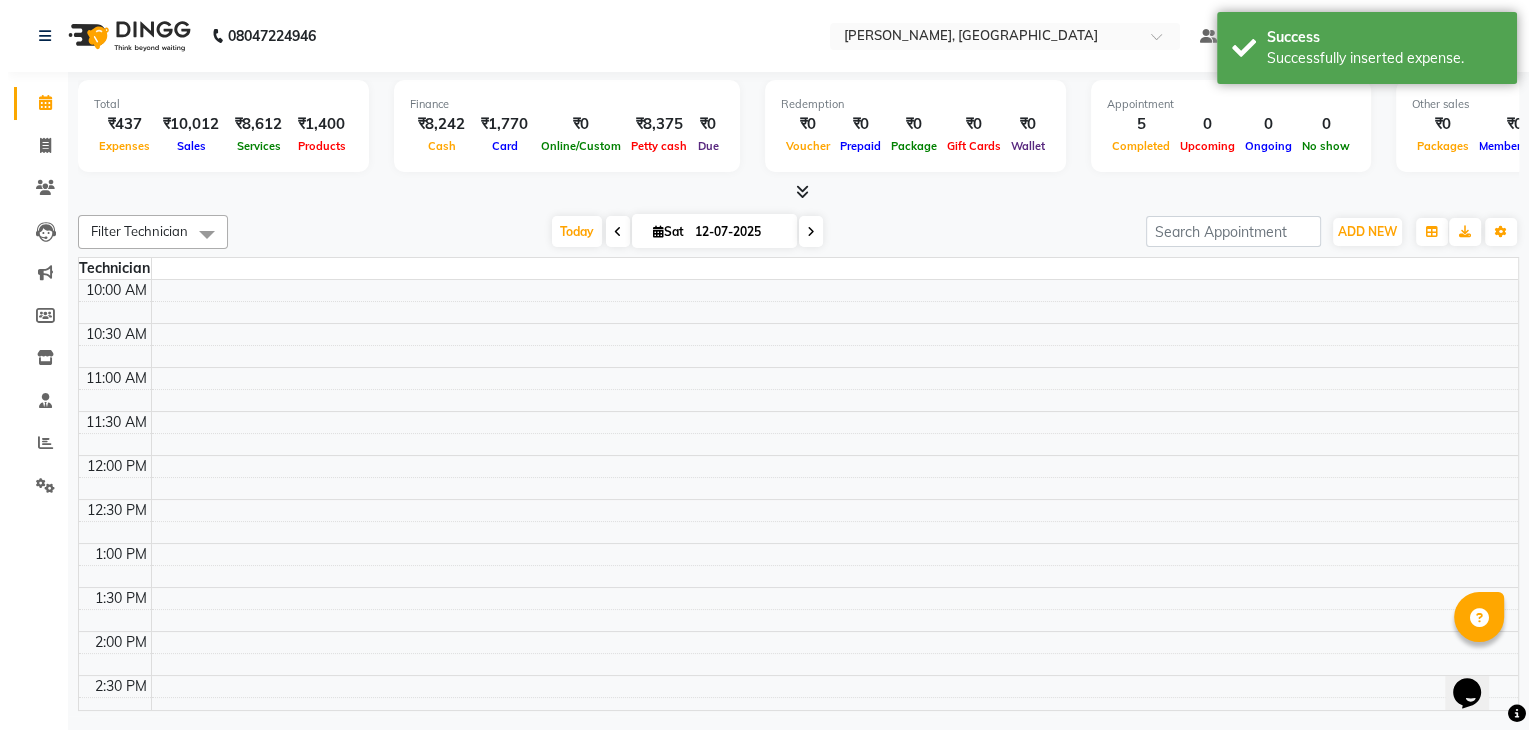 scroll, scrollTop: 0, scrollLeft: 0, axis: both 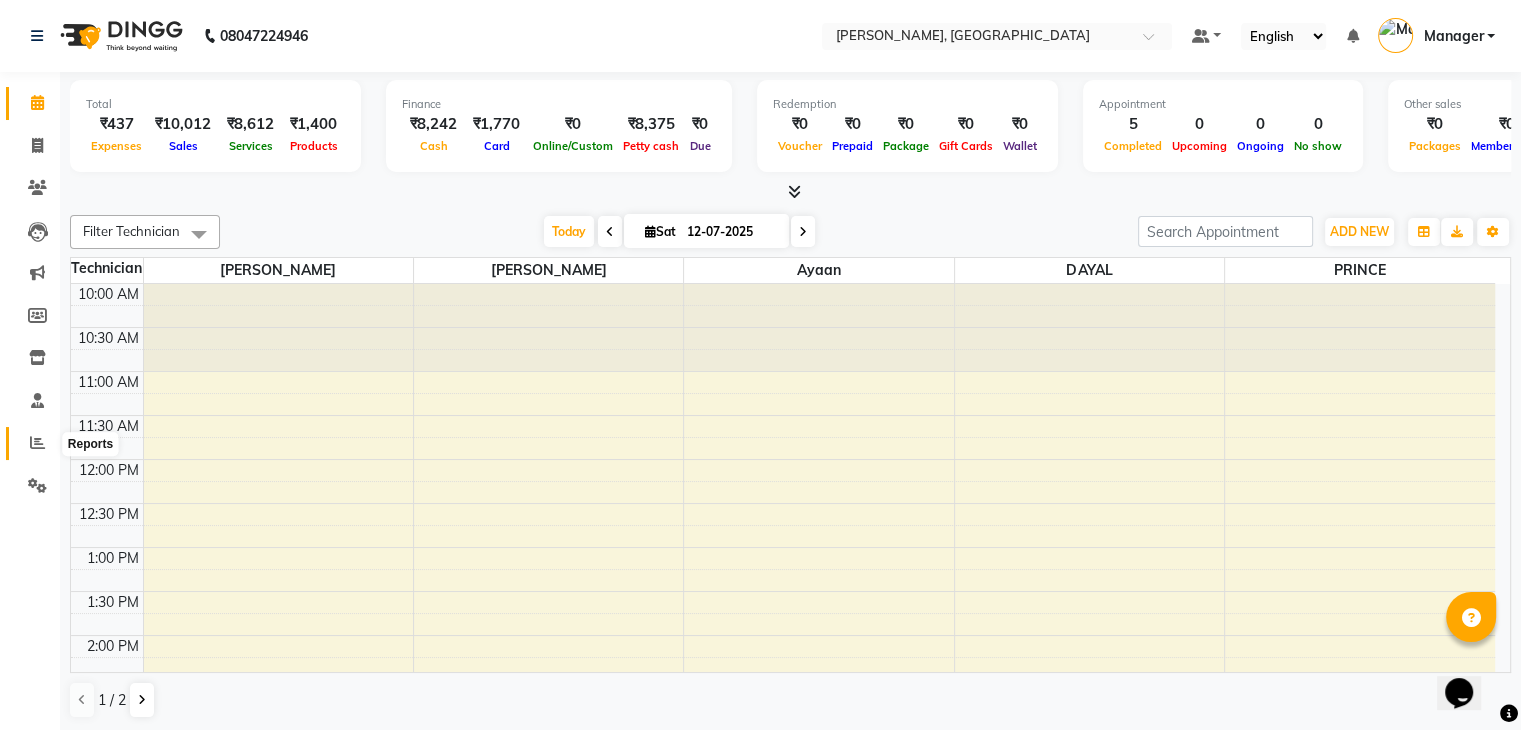 click 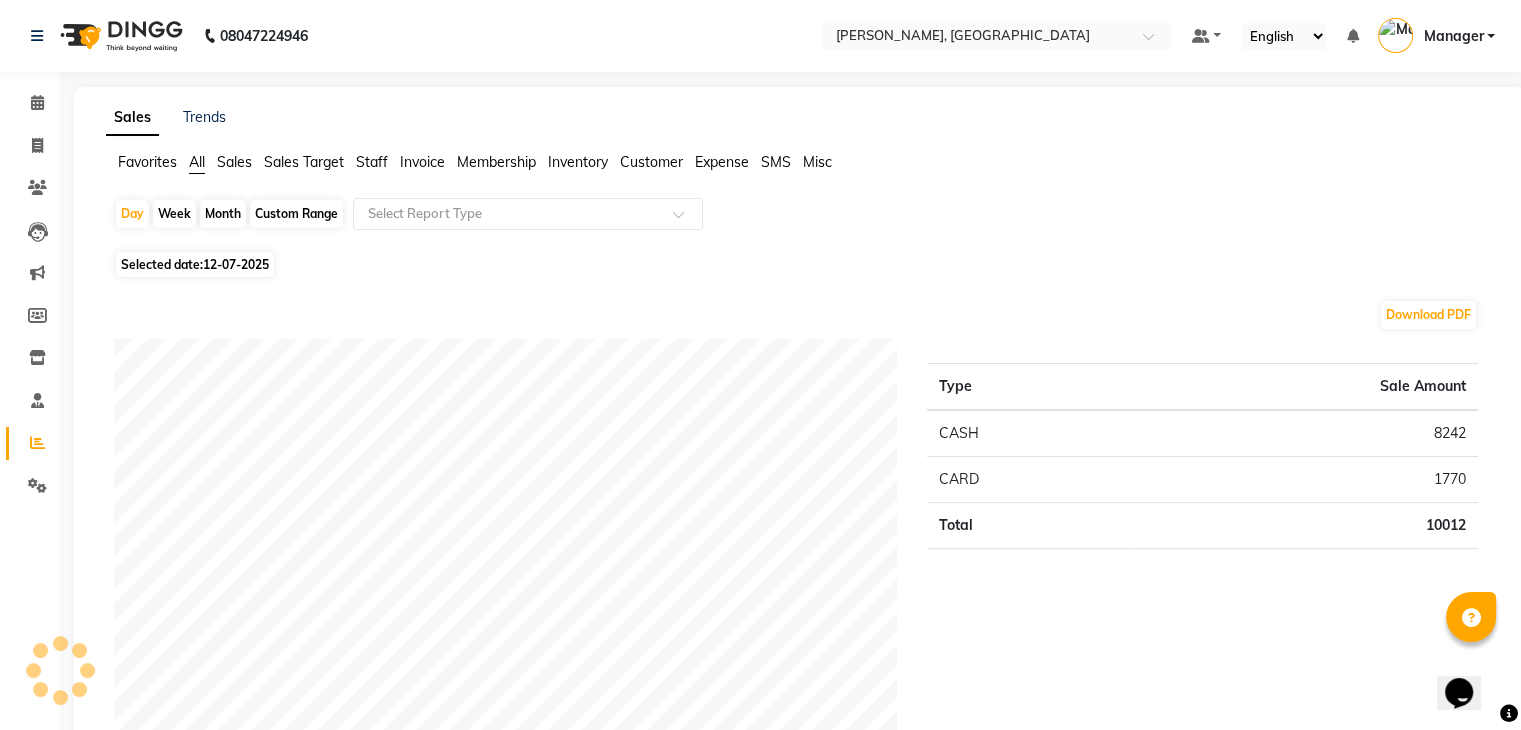 click on "Invoice" 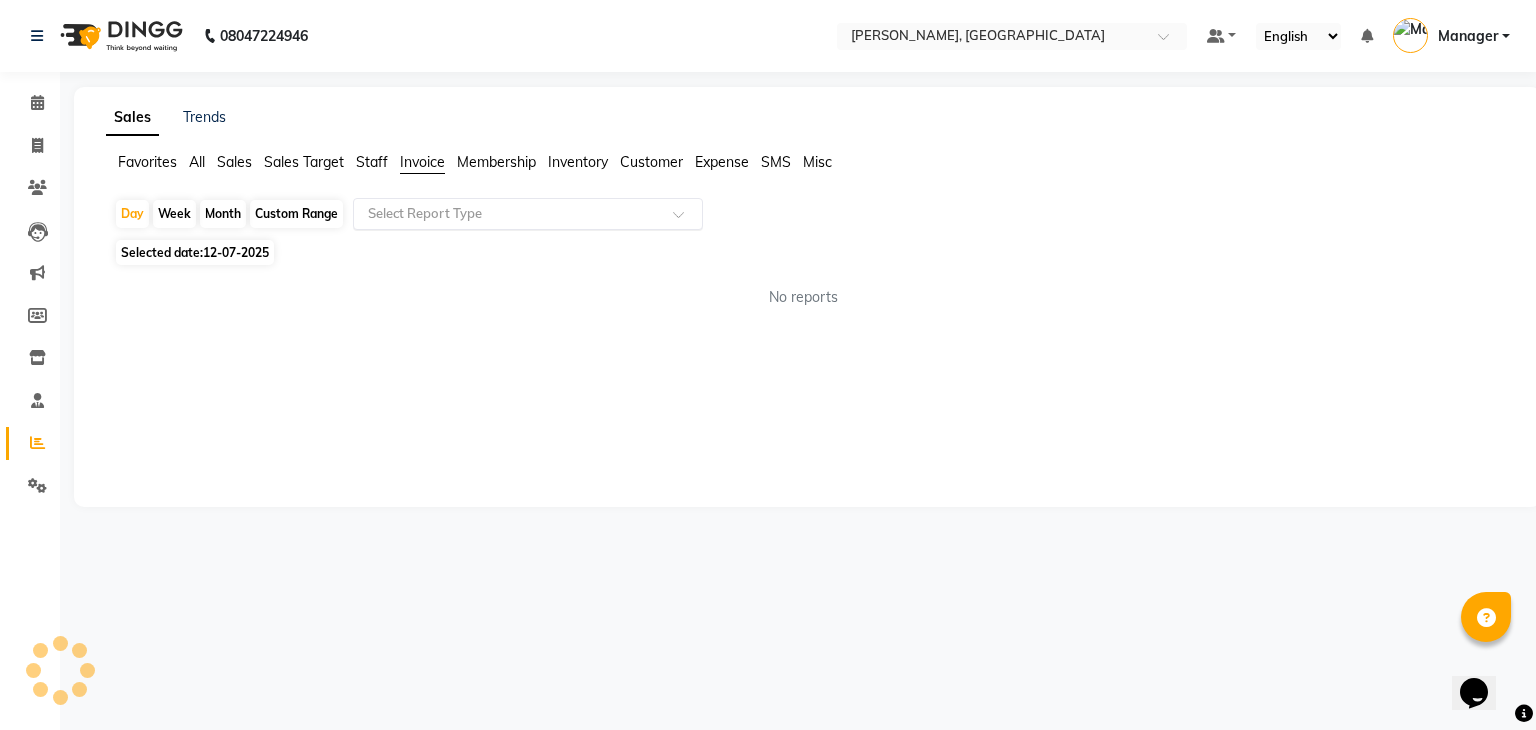 click 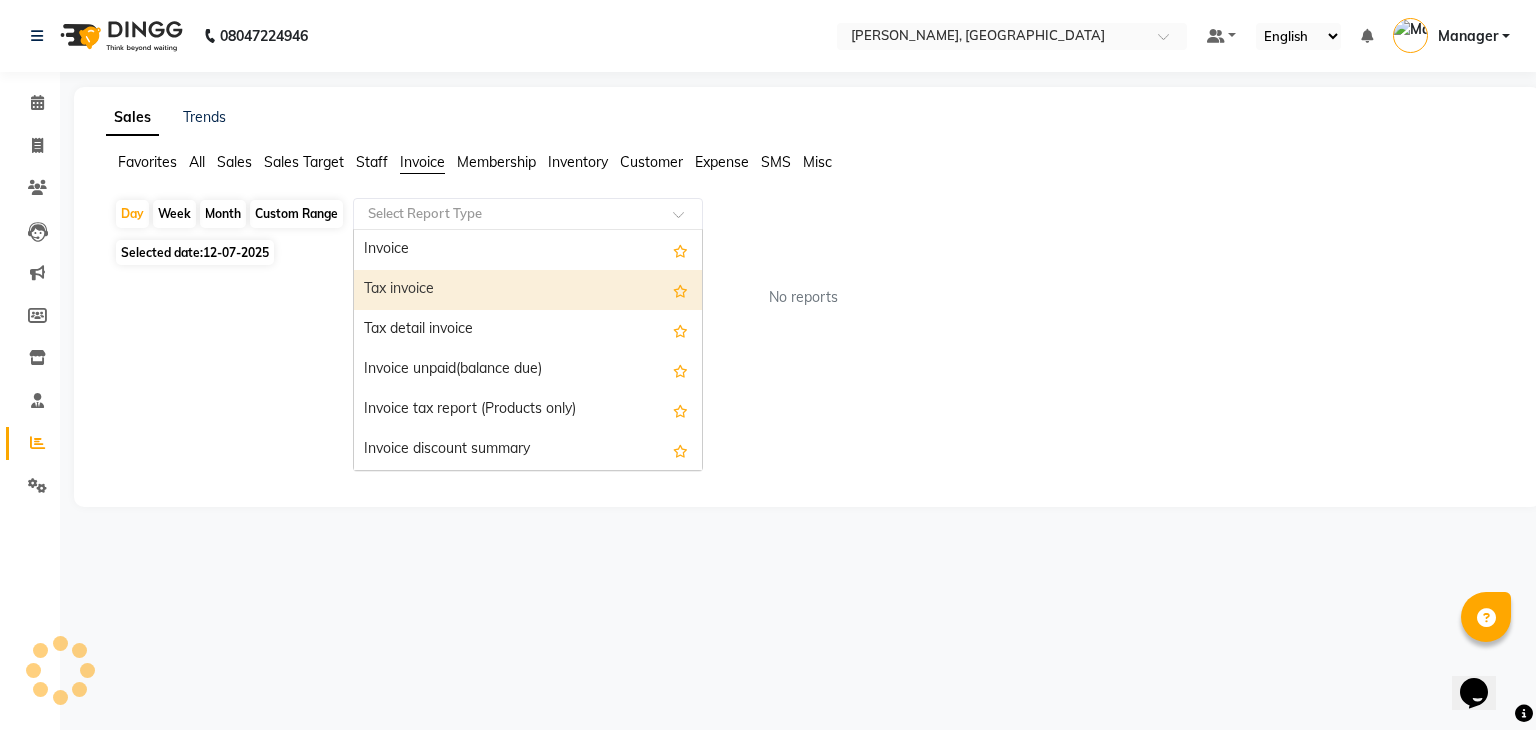 click on "Tax invoice" at bounding box center (528, 290) 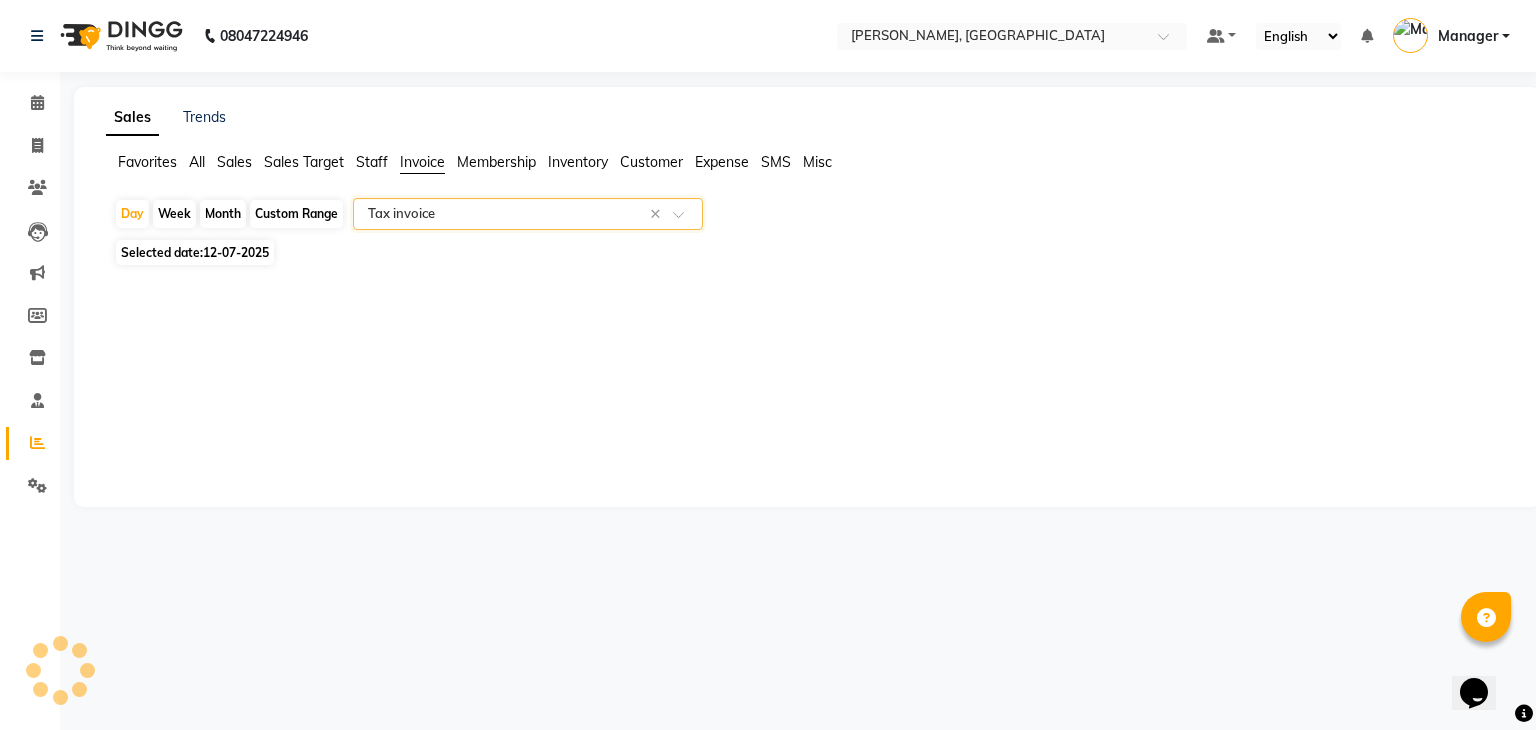 select on "full_report" 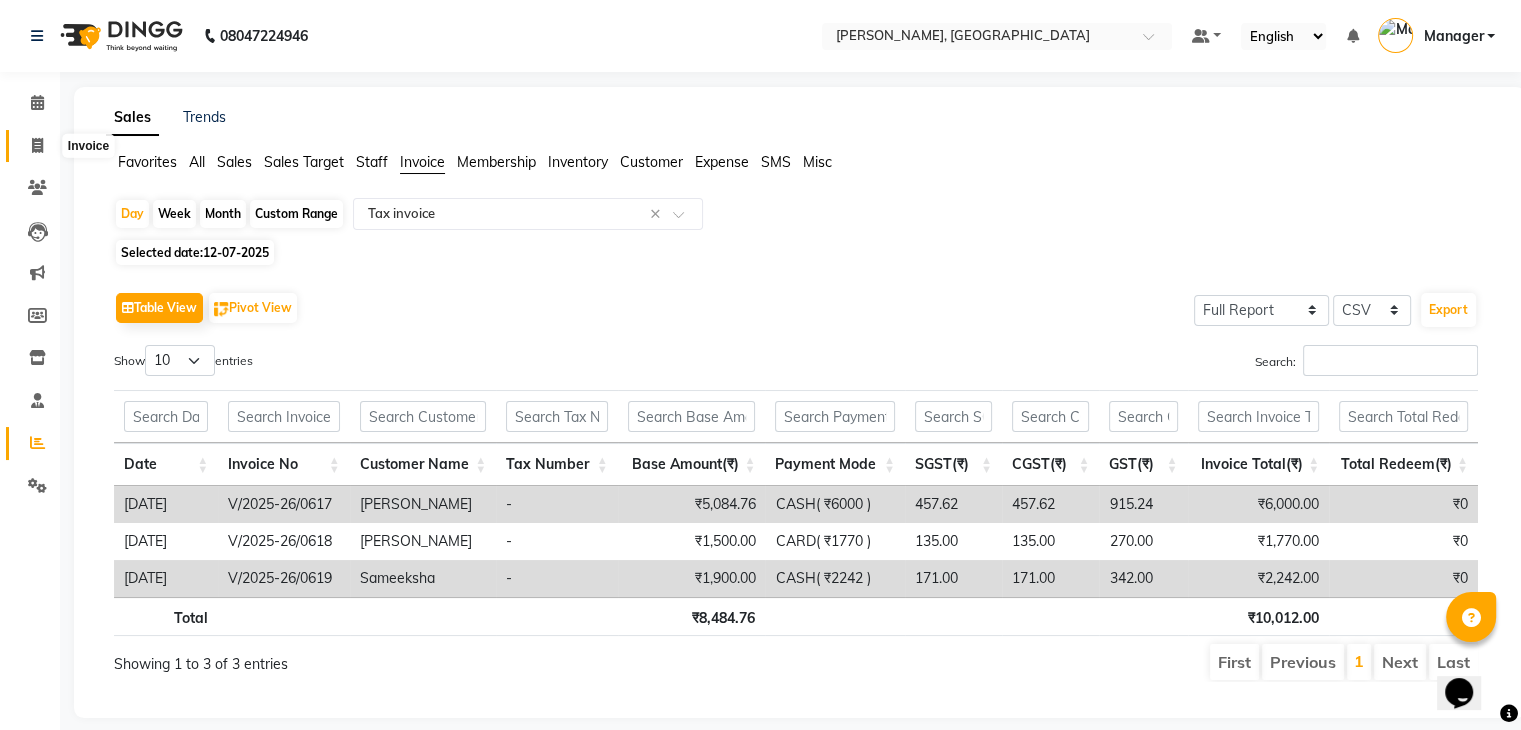click 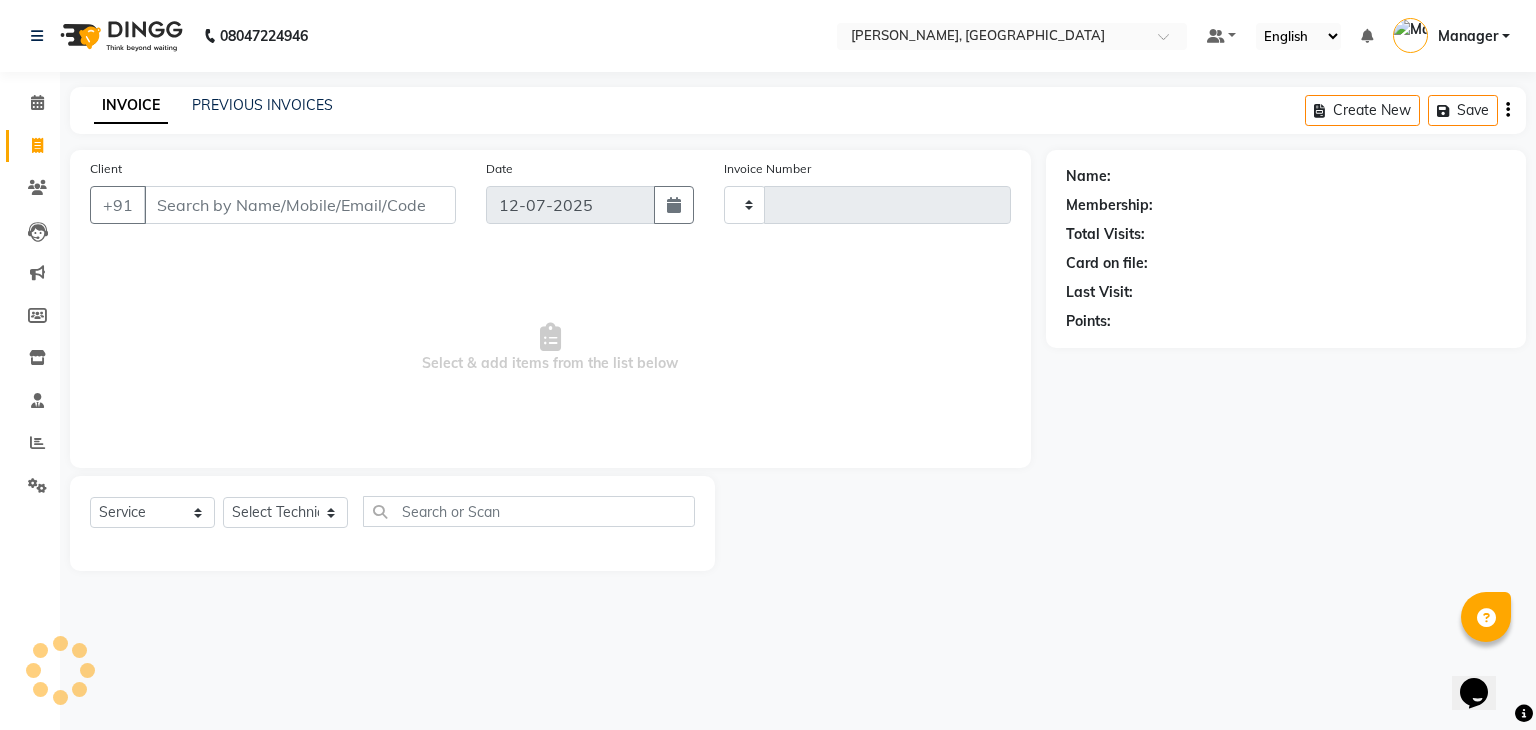 type on "0620" 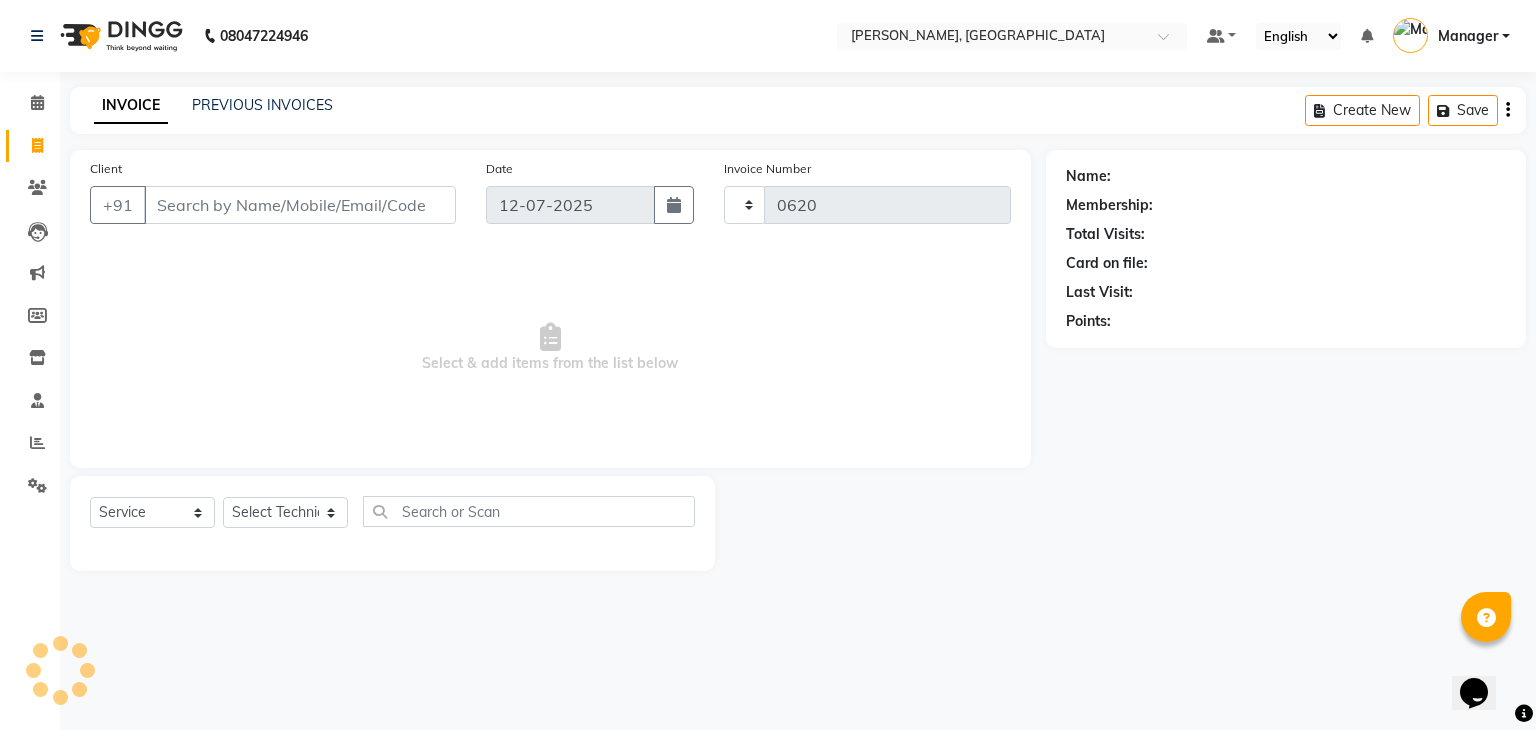 select on "4495" 